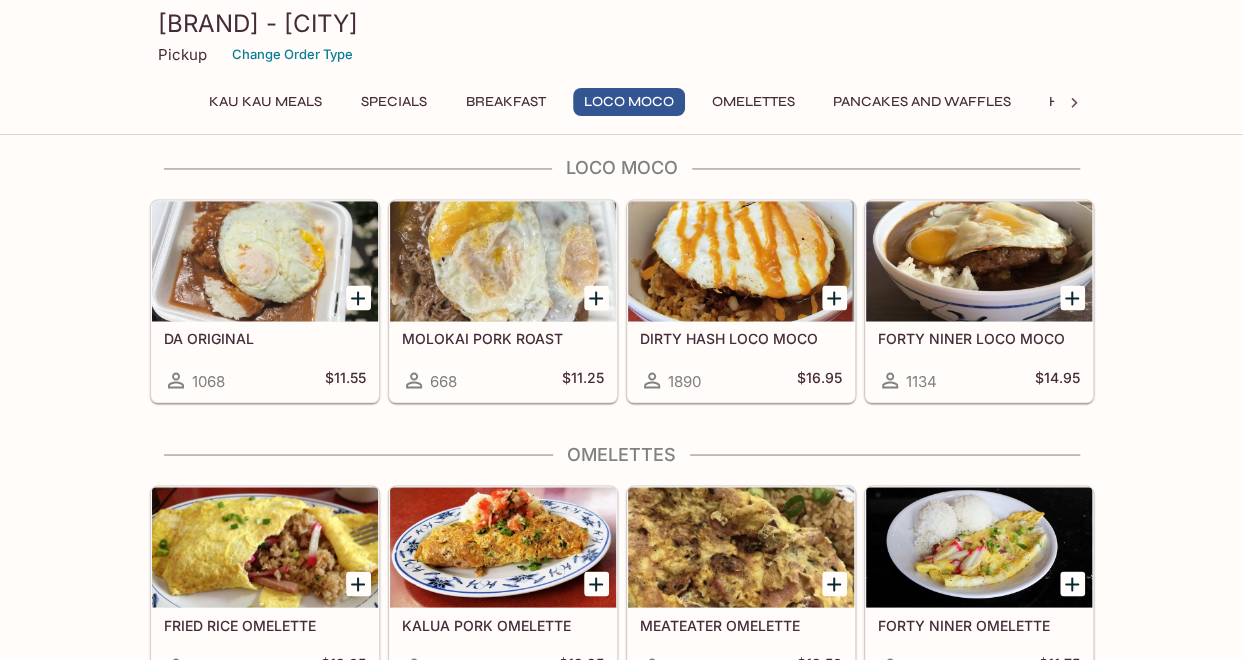scroll, scrollTop: 1500, scrollLeft: 0, axis: vertical 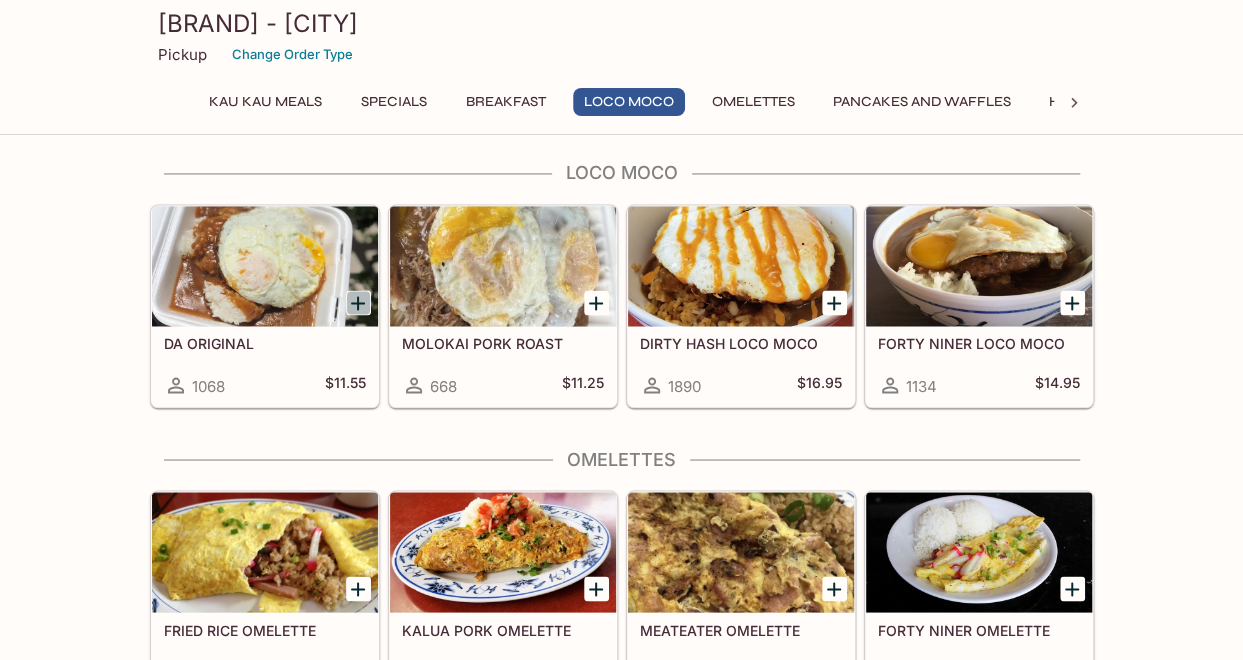 click 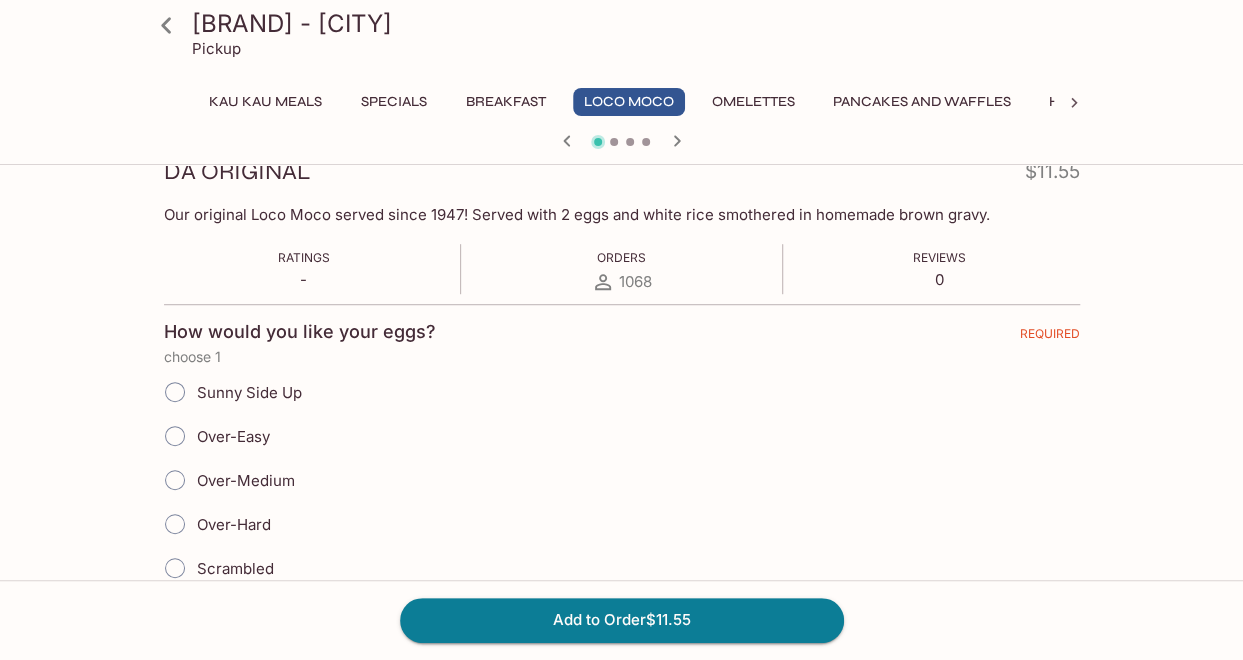 scroll, scrollTop: 300, scrollLeft: 0, axis: vertical 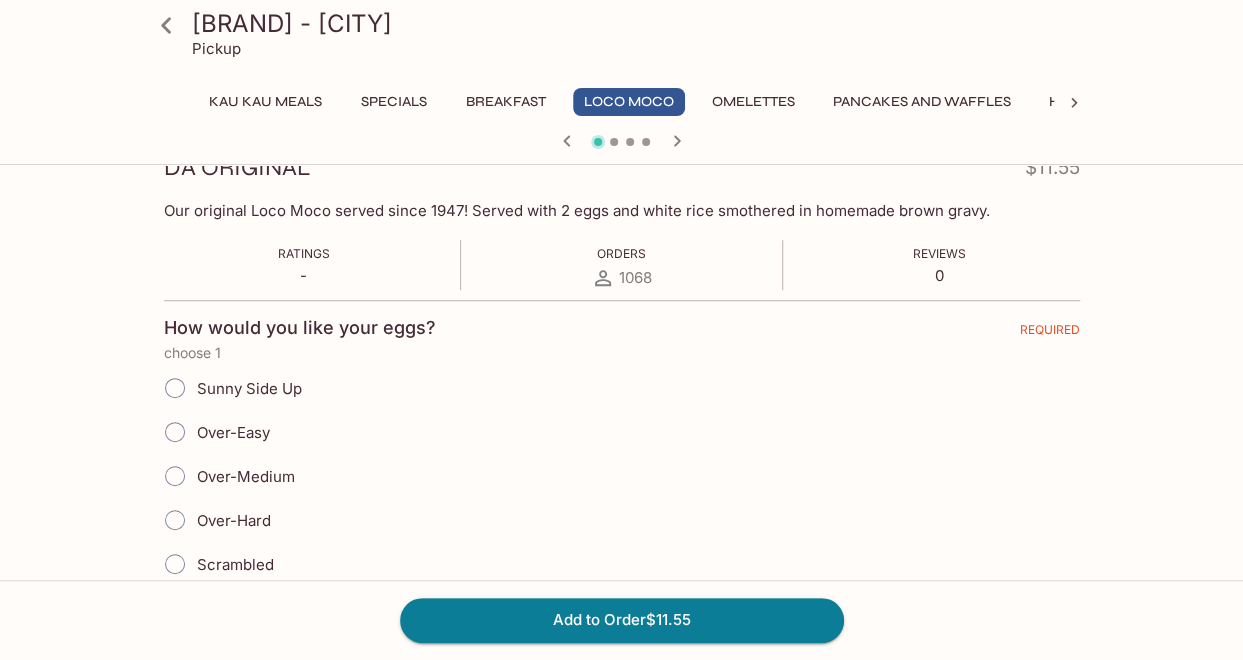 click on "Over-Easy" at bounding box center (175, 432) 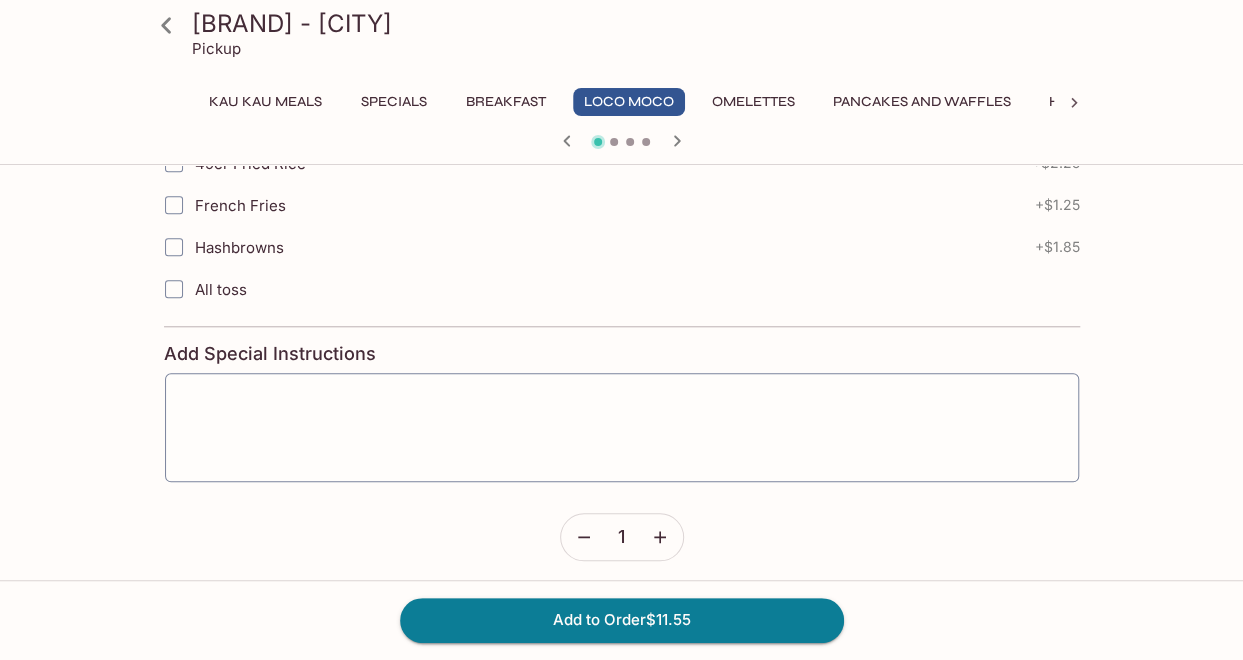 scroll, scrollTop: 822, scrollLeft: 0, axis: vertical 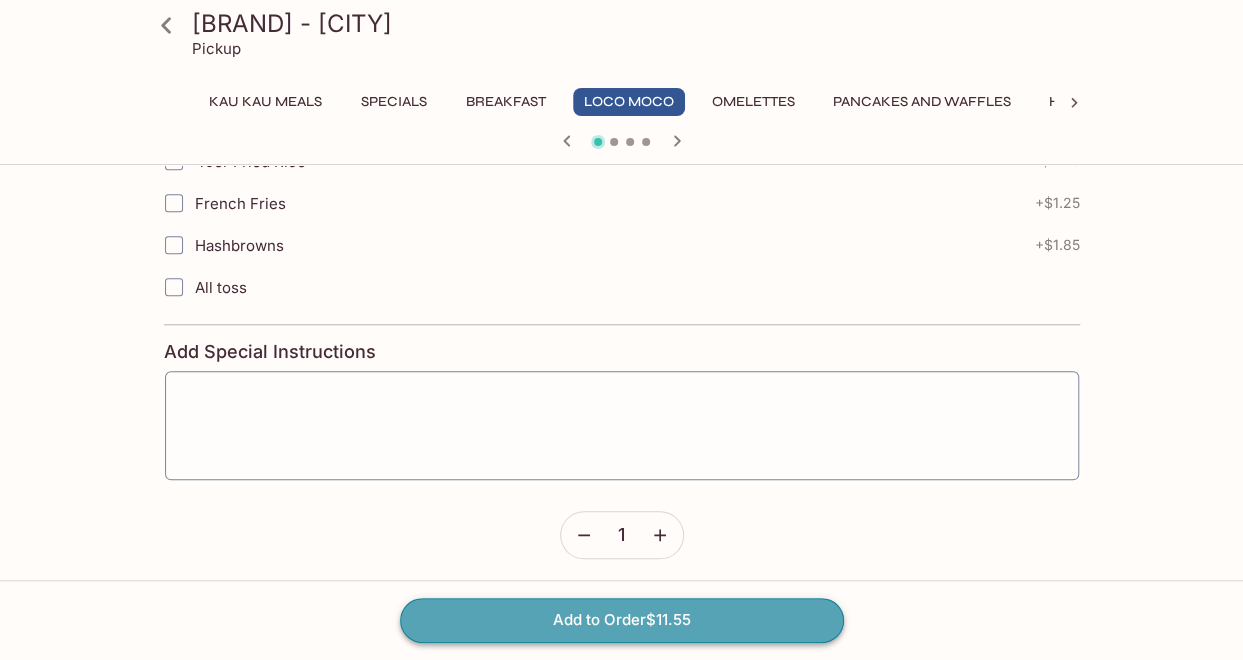 click on "Add to Order  $11.55" at bounding box center [622, 620] 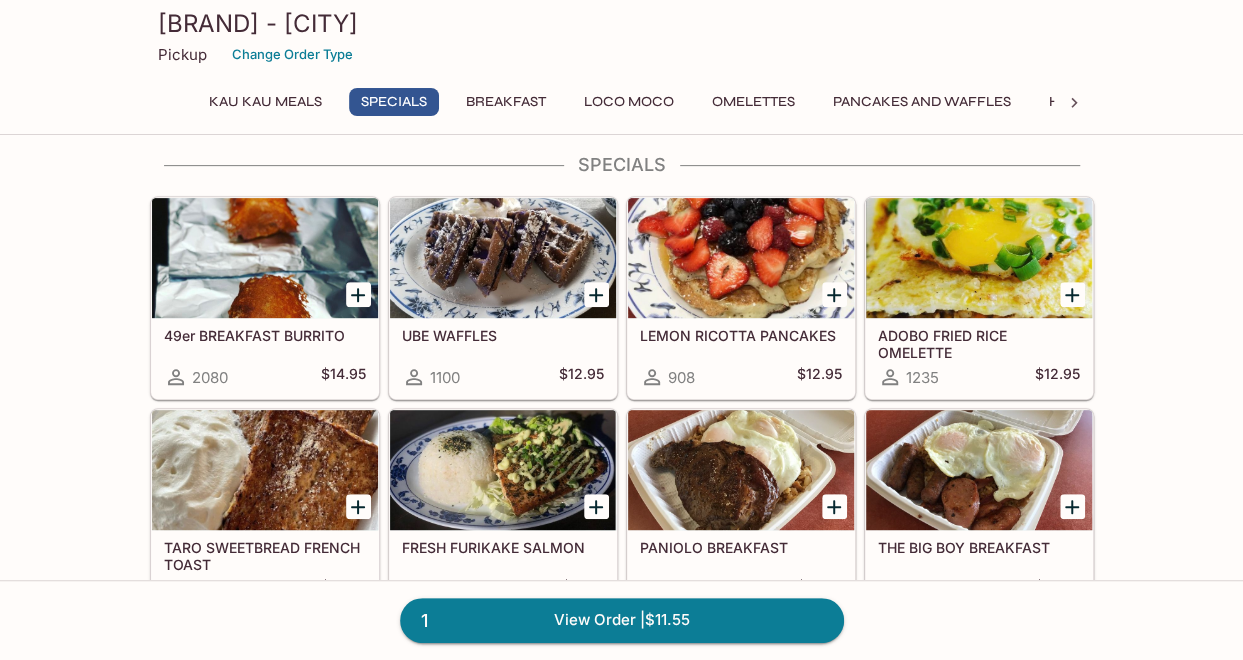 scroll, scrollTop: 0, scrollLeft: 0, axis: both 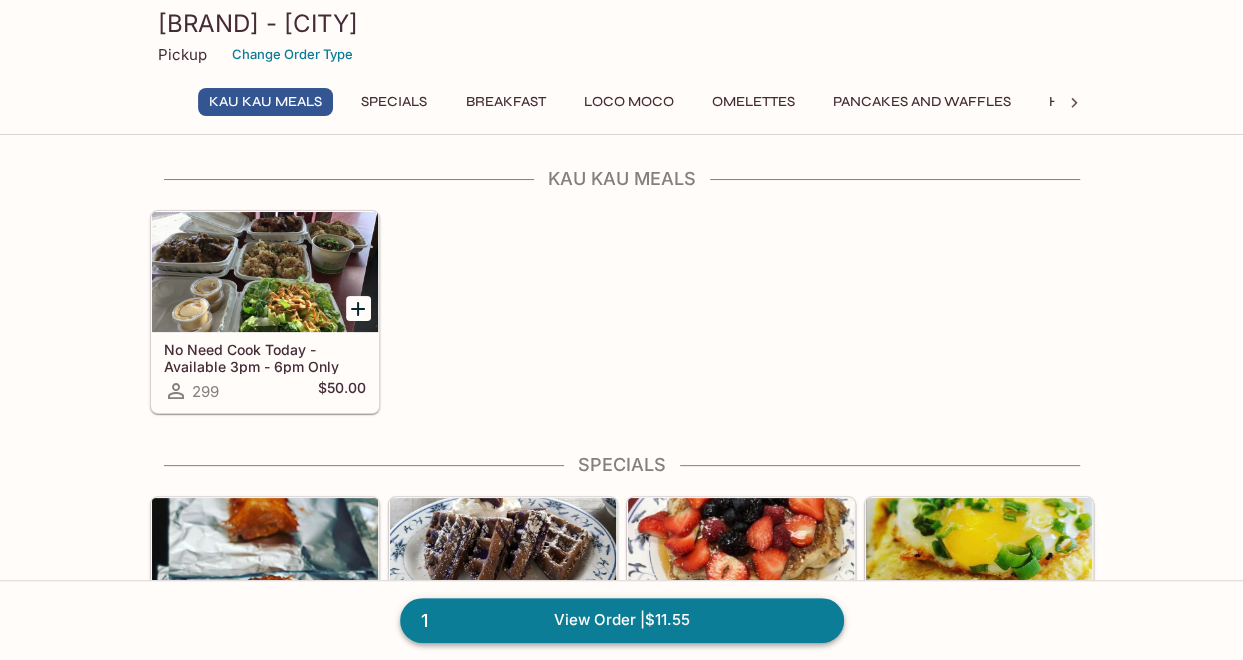 click on "1 View Order | $11.55" at bounding box center (622, 620) 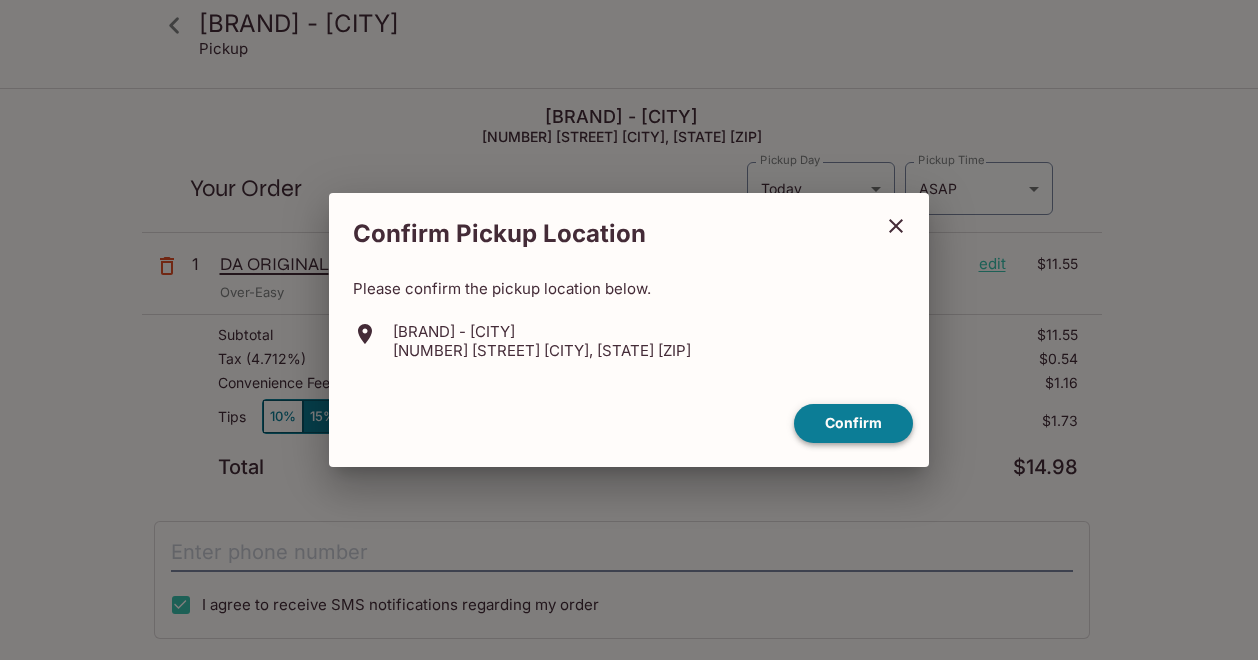 click on "Confirm" at bounding box center [853, 423] 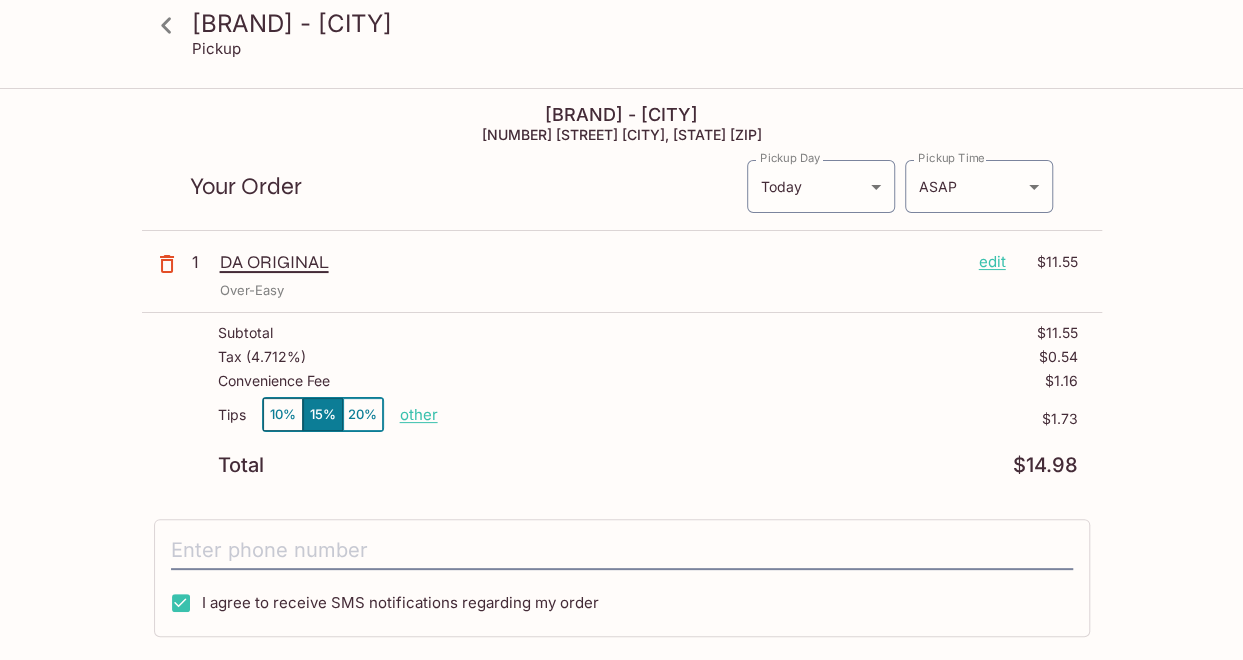 scroll, scrollTop: 0, scrollLeft: 0, axis: both 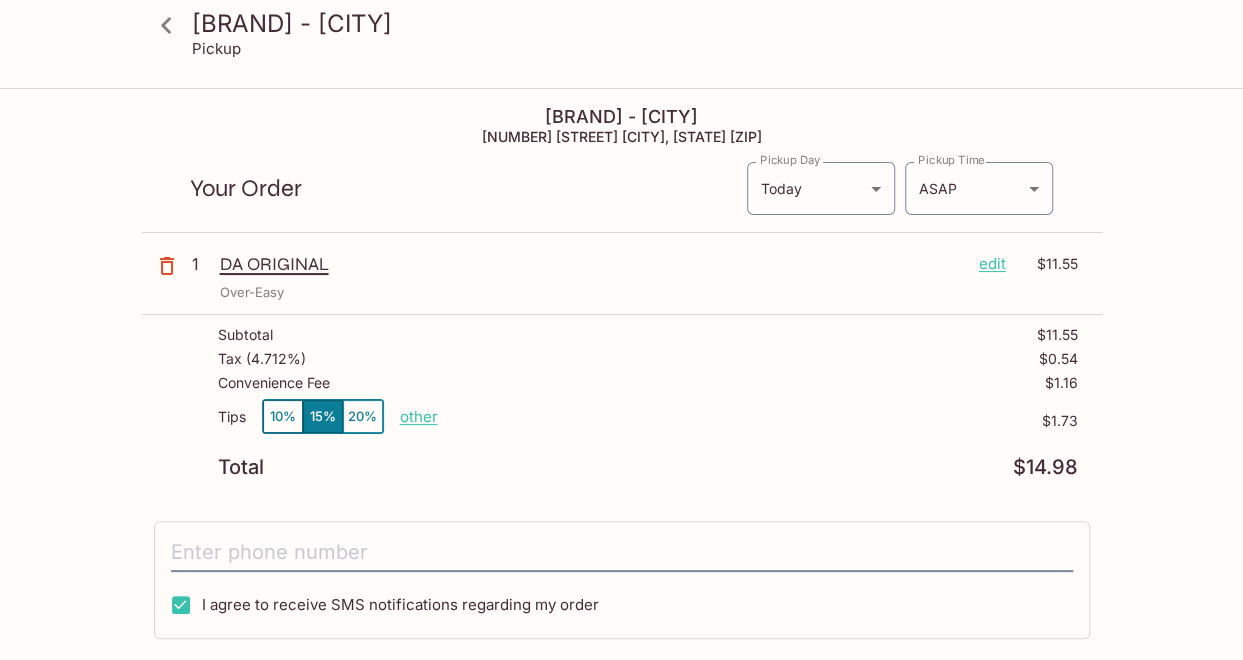 click 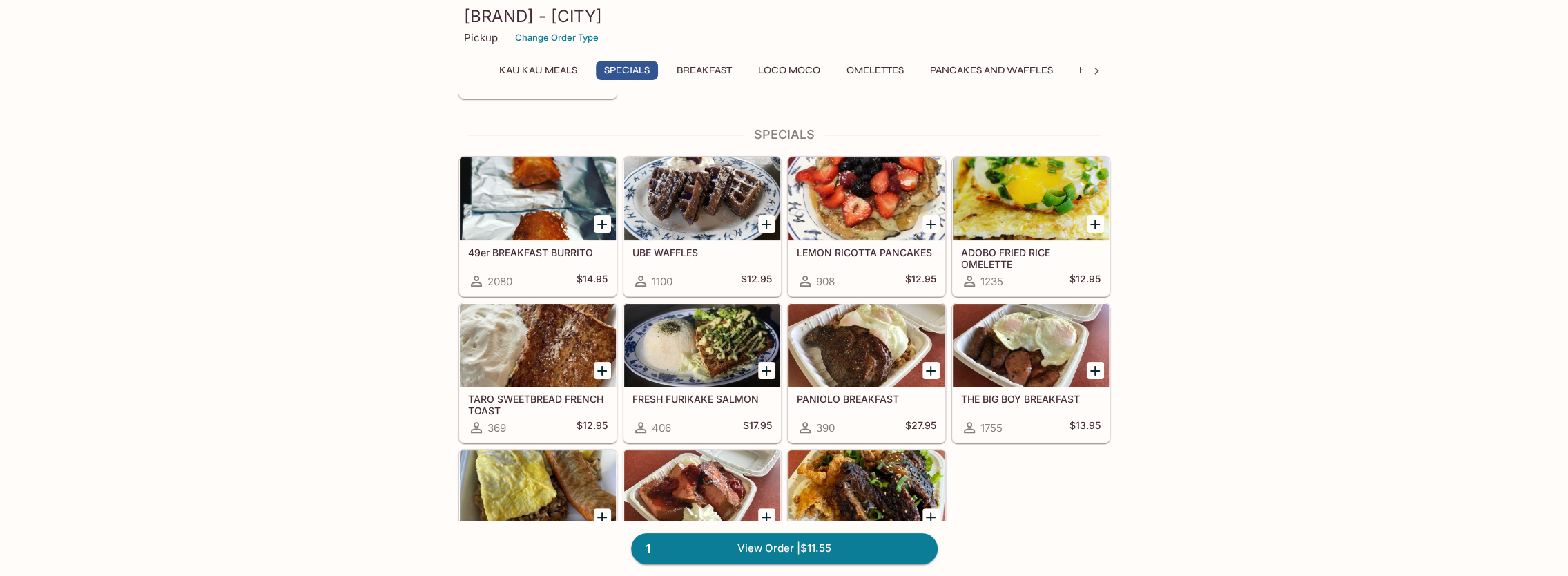 scroll, scrollTop: 414, scrollLeft: 0, axis: vertical 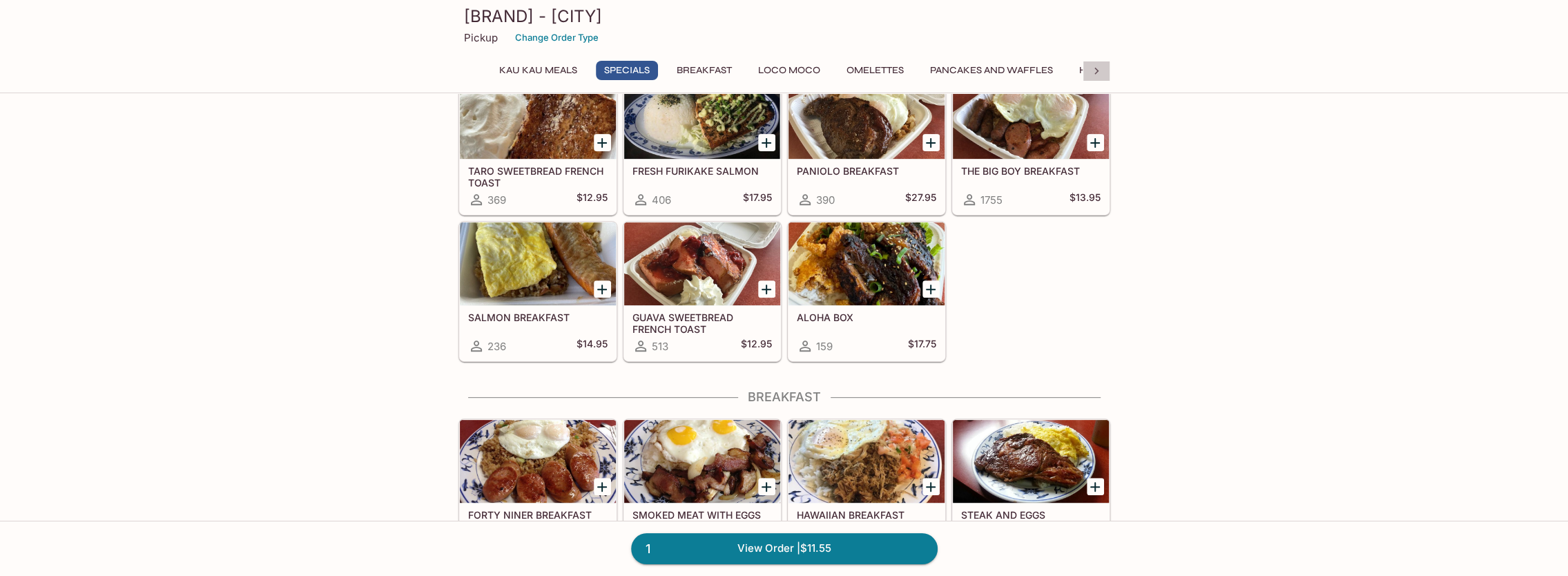 click 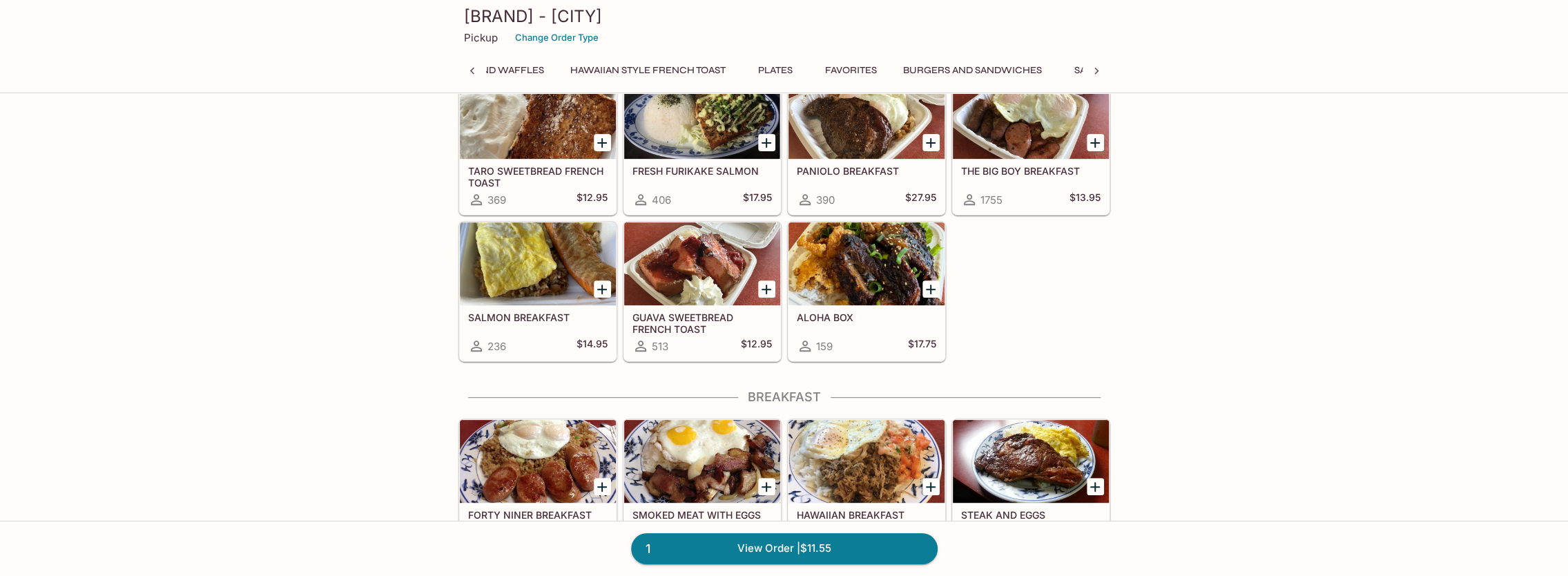 click 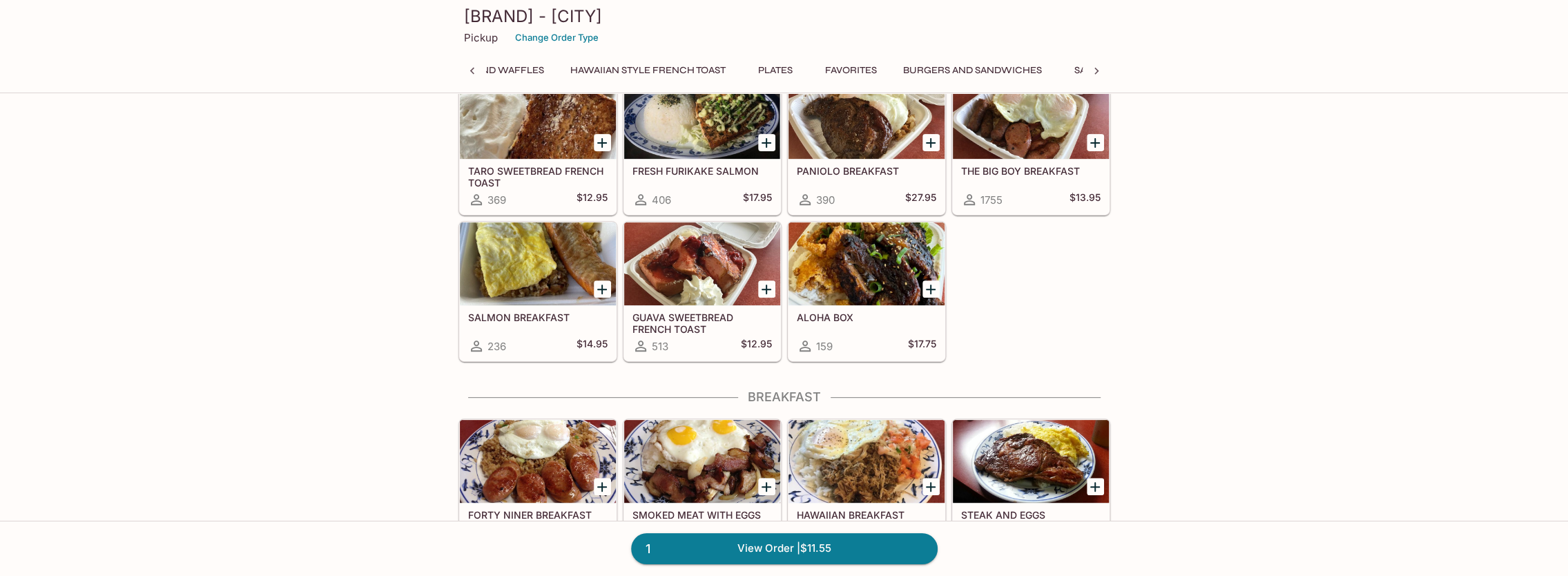 scroll, scrollTop: 0, scrollLeft: 709, axis: horizontal 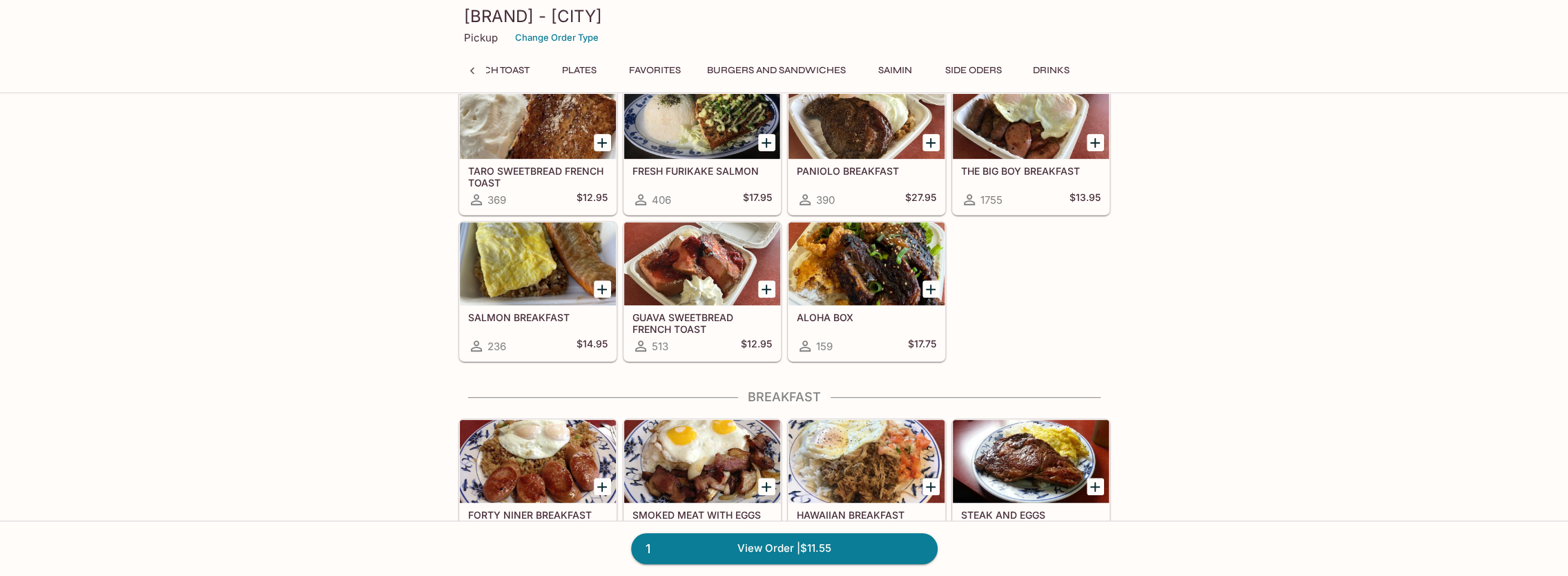 click on "Burgers and Sandwiches" at bounding box center [776, 70] 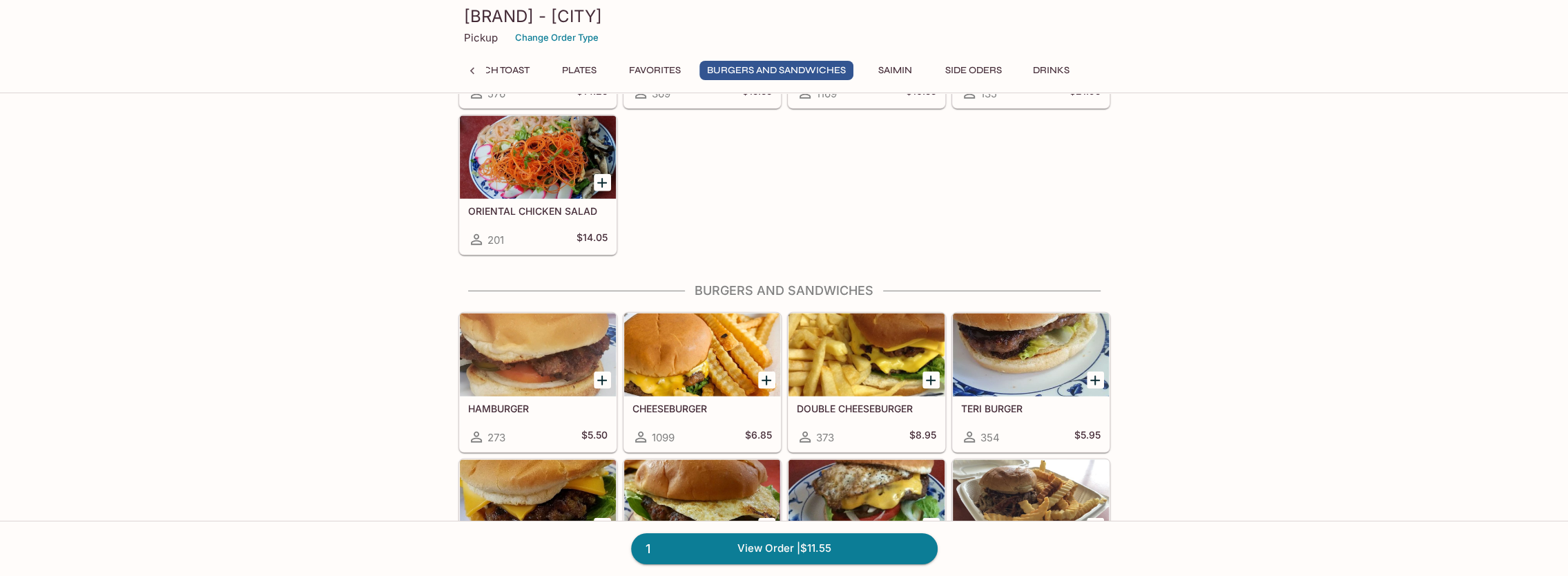 scroll, scrollTop: 3078, scrollLeft: 0, axis: vertical 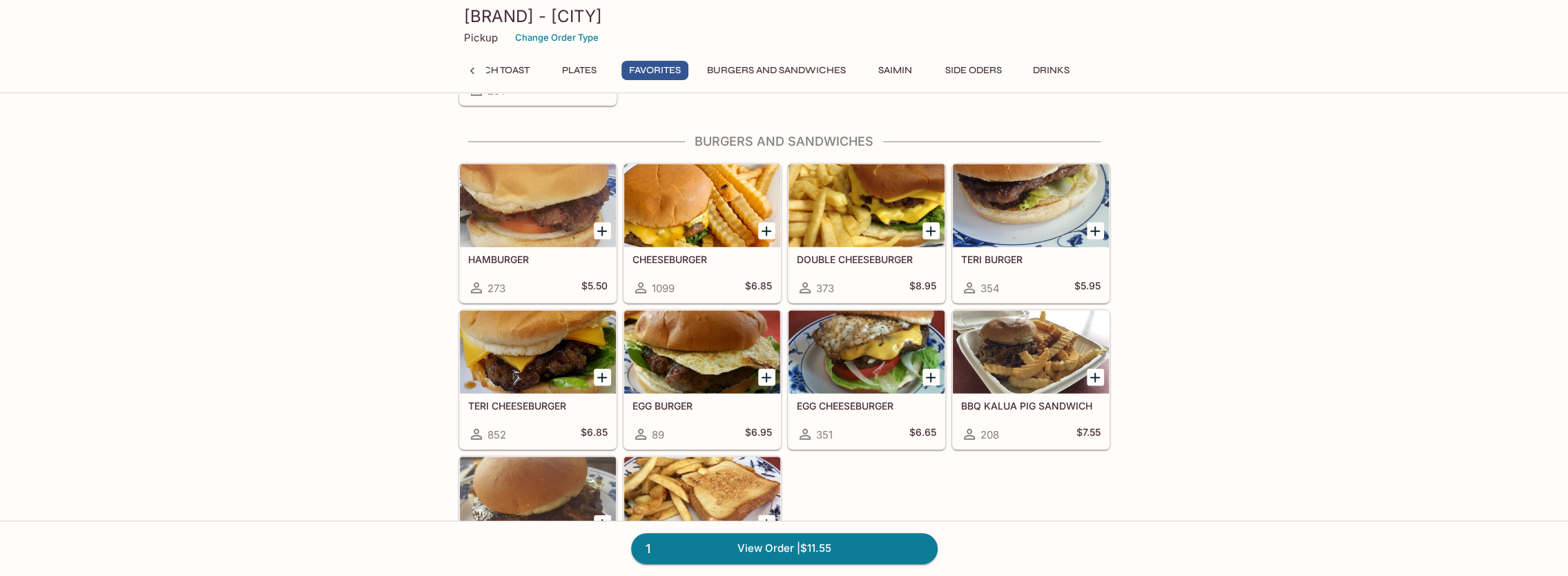 click at bounding box center (538, 352) 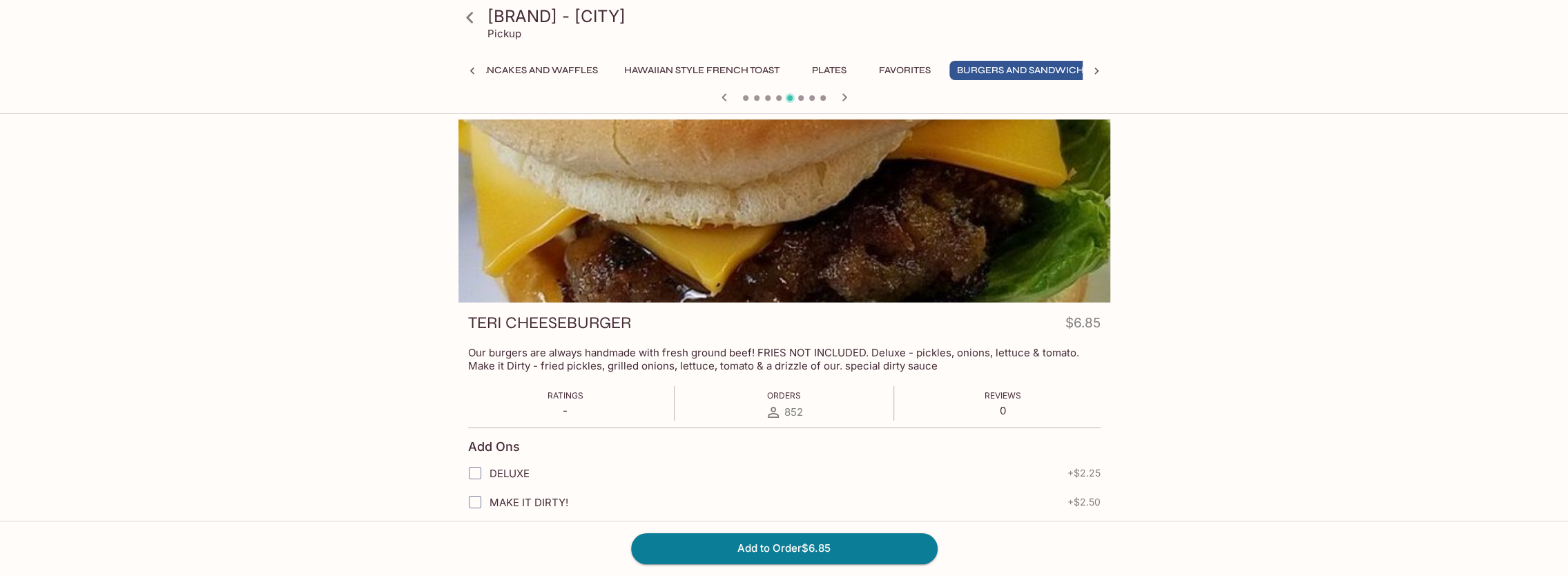 scroll, scrollTop: 0, scrollLeft: 479, axis: horizontal 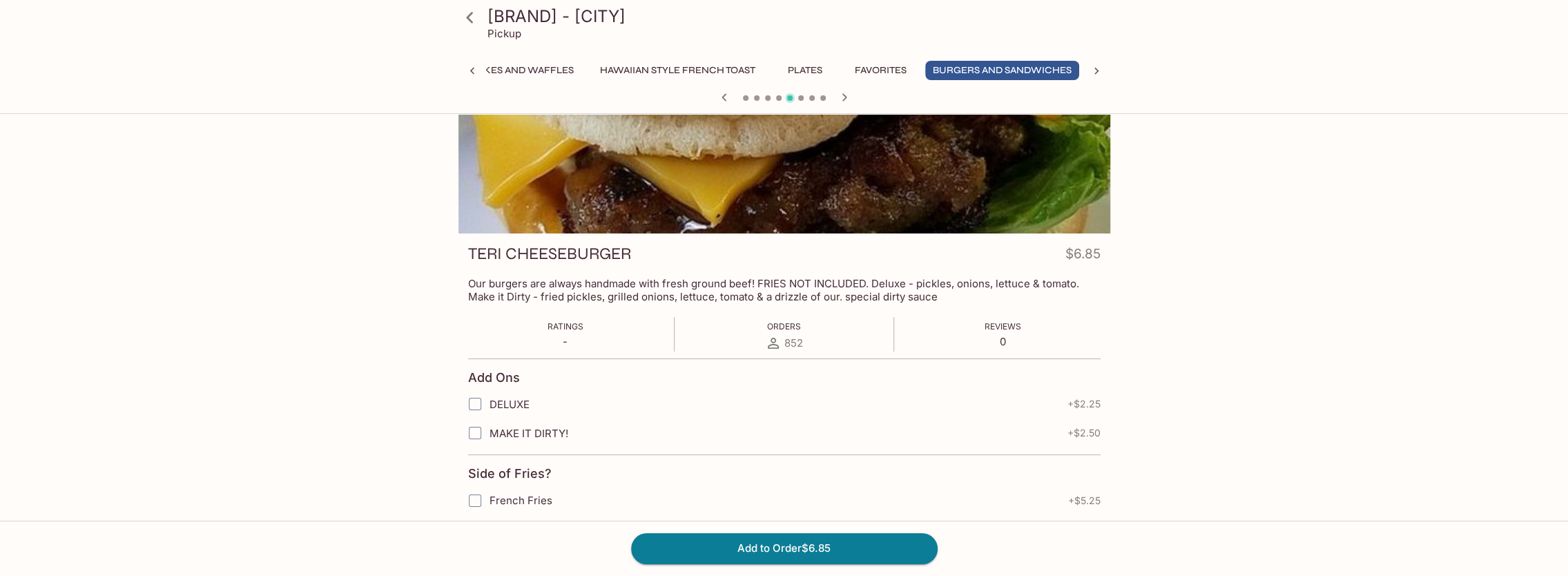 click on "DELUXE" at bounding box center [475, 404] 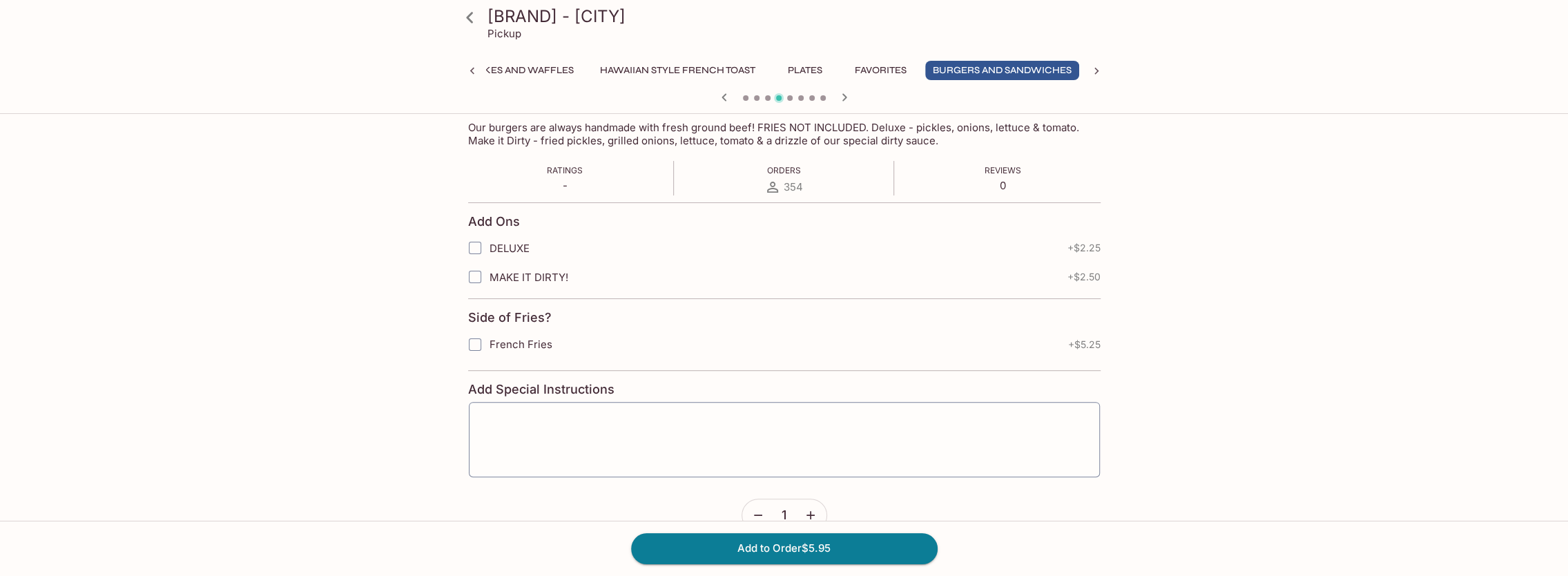 scroll, scrollTop: 253, scrollLeft: 0, axis: vertical 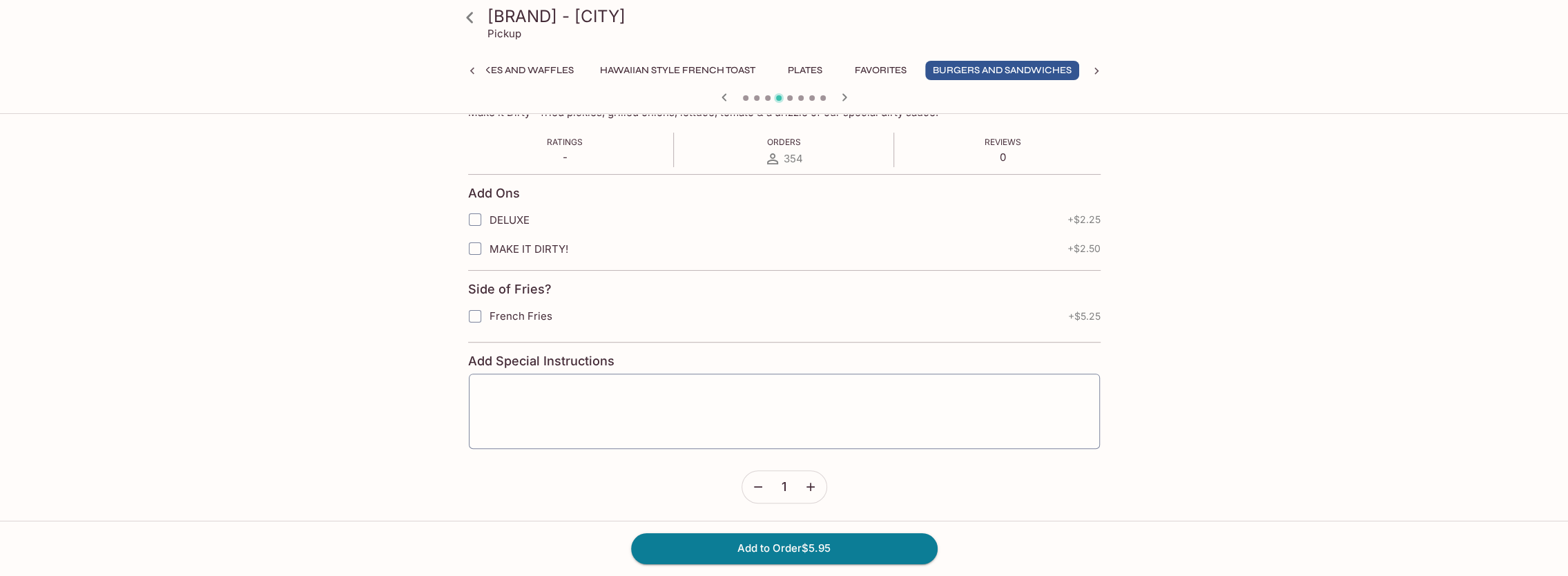 click on "DELUXE" at bounding box center [475, 220] 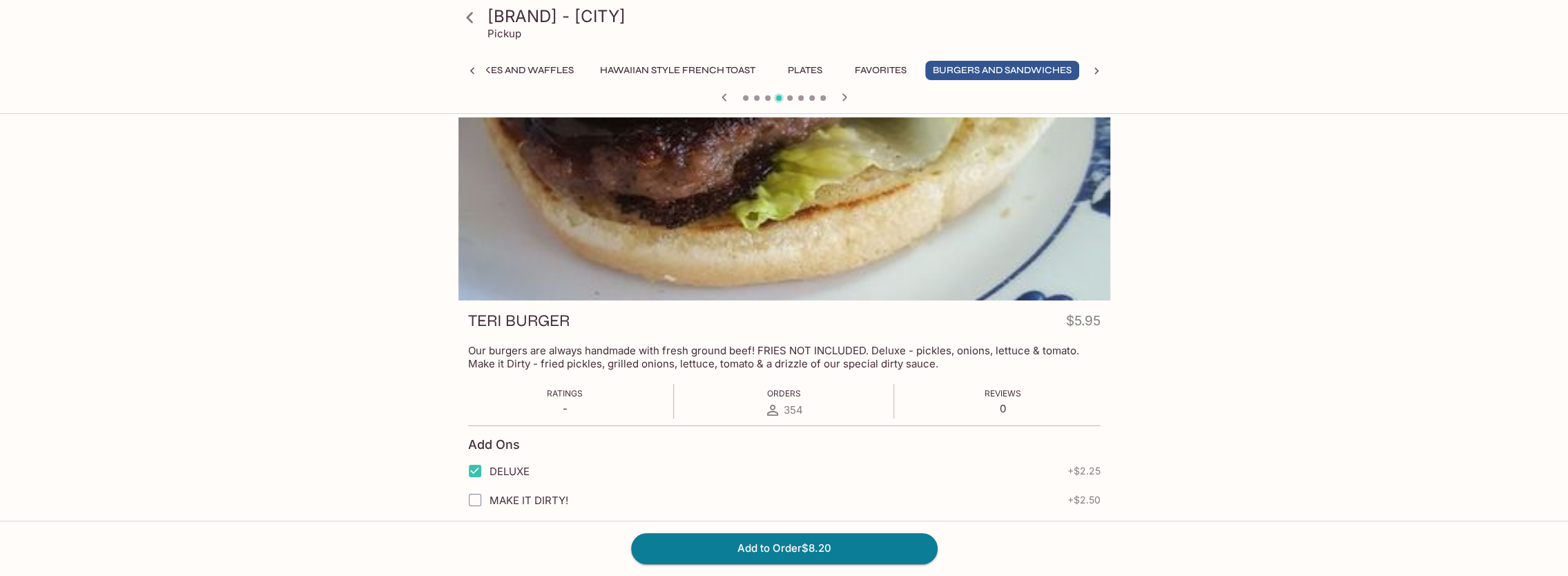scroll, scrollTop: 0, scrollLeft: 0, axis: both 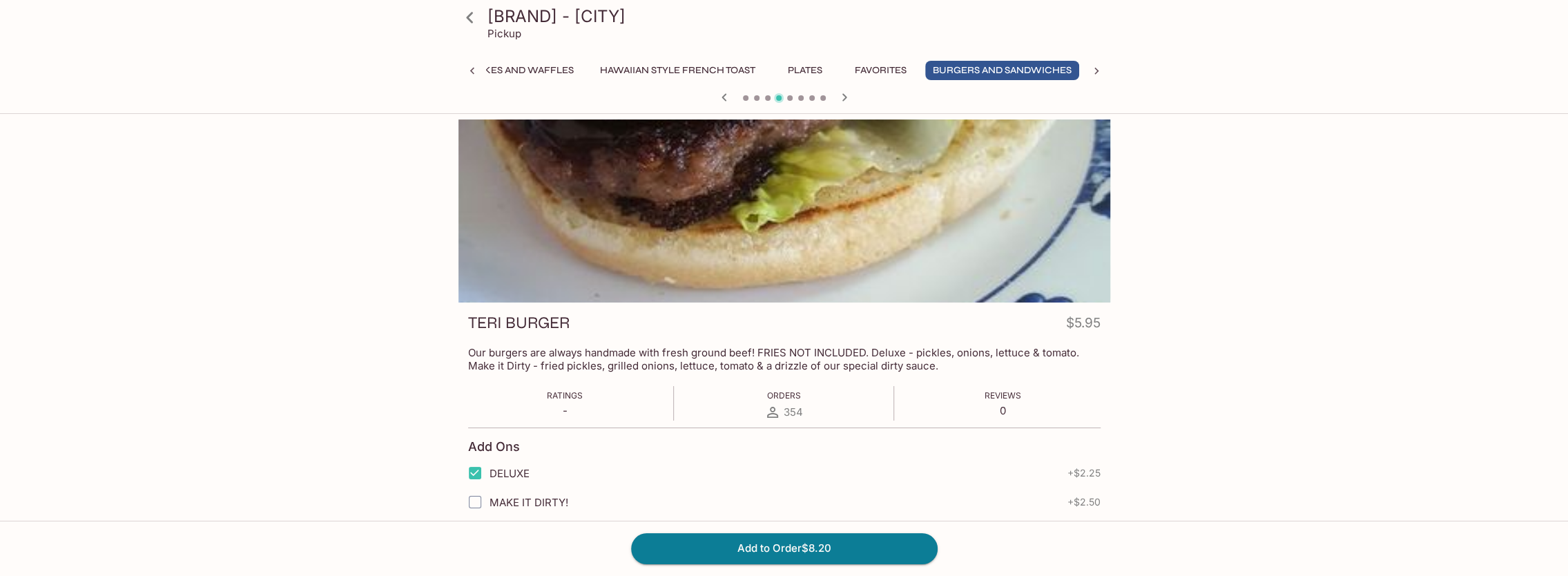click 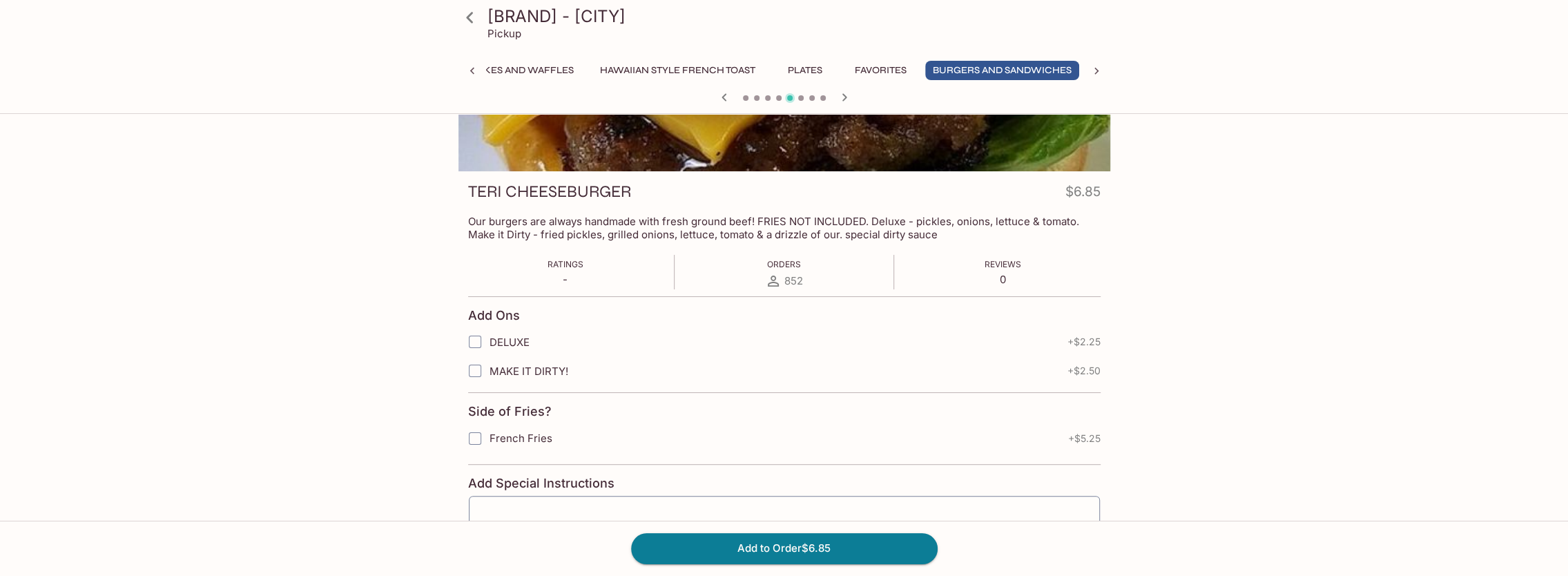 scroll, scrollTop: 138, scrollLeft: 0, axis: vertical 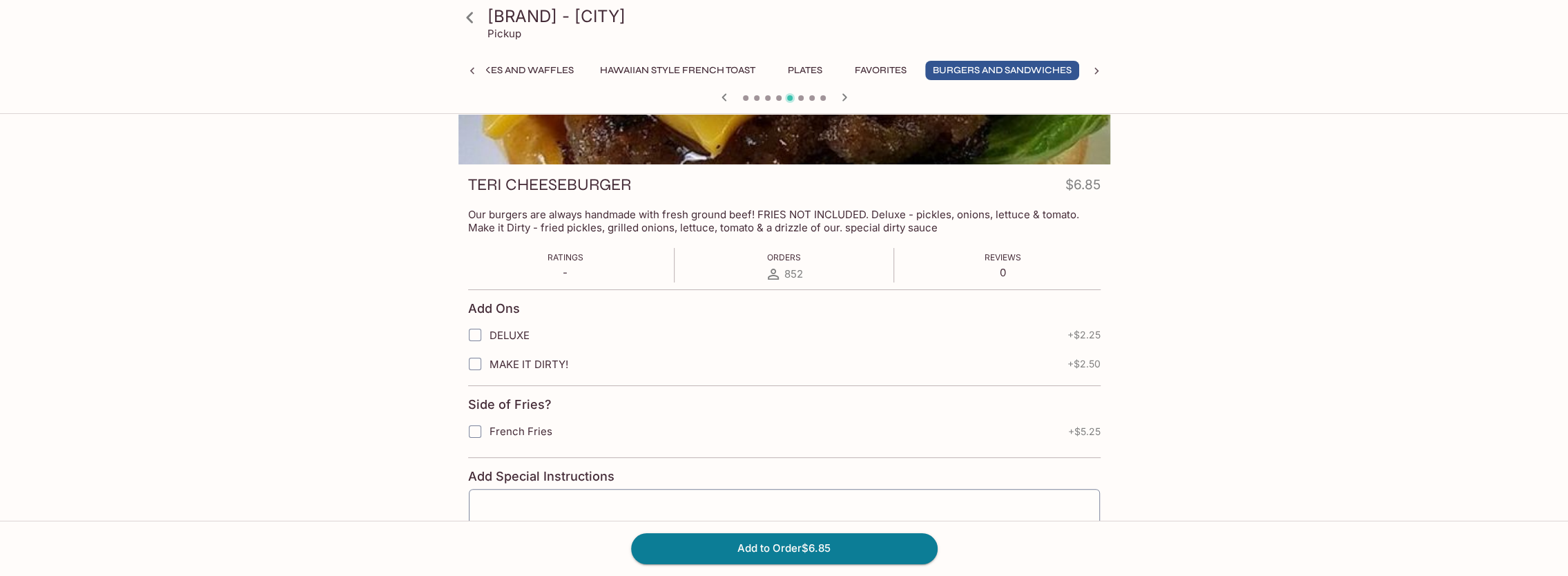 click on "DELUXE" at bounding box center [475, 335] 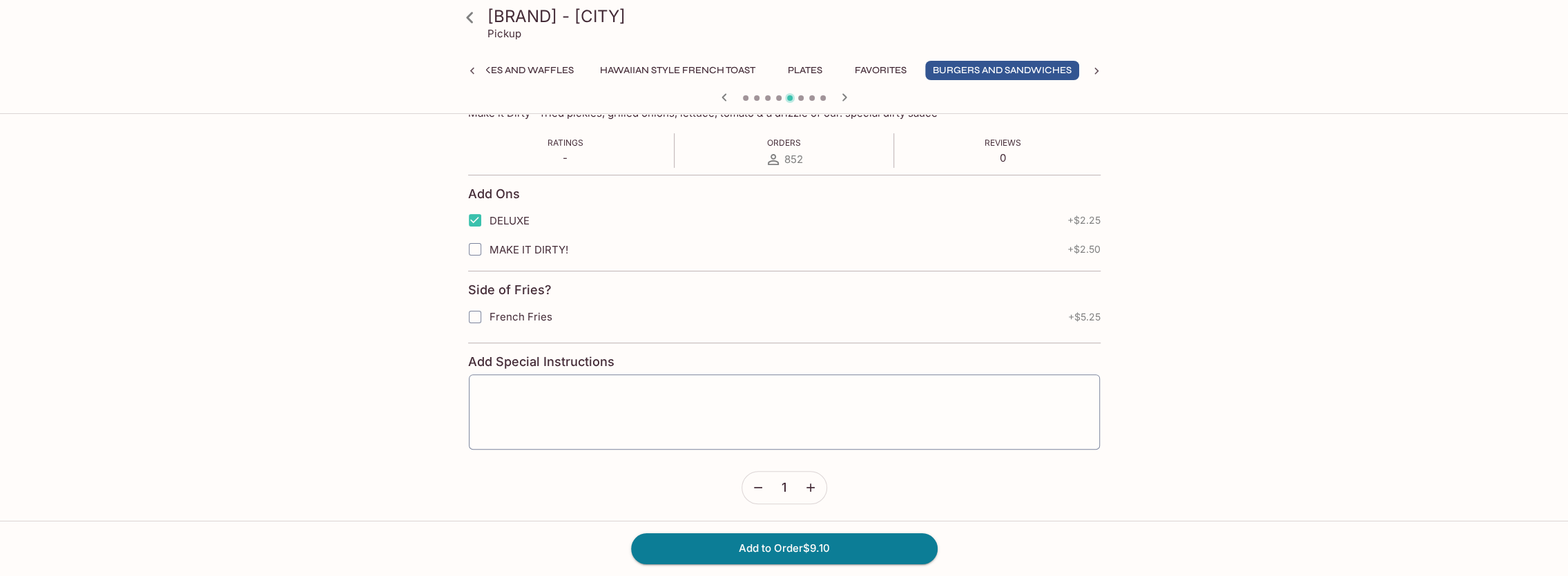 scroll, scrollTop: 253, scrollLeft: 0, axis: vertical 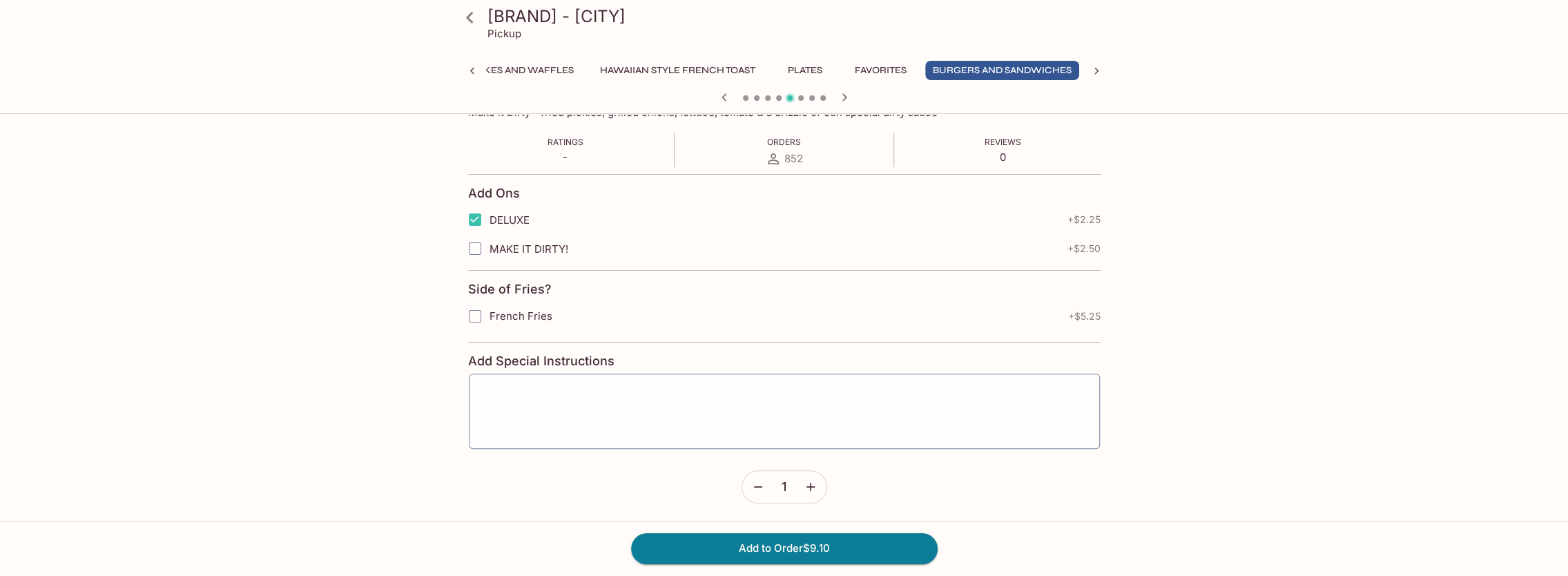click on "French Fries" at bounding box center (475, 316) 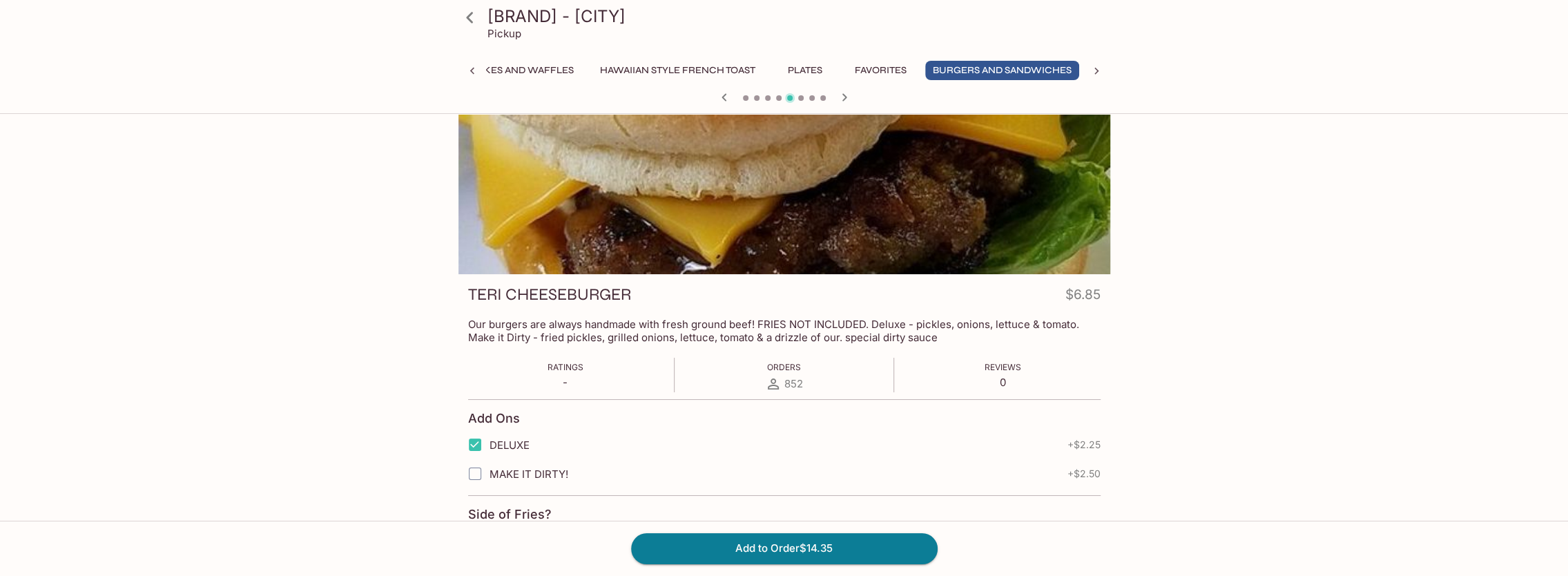 scroll, scrollTop: 69, scrollLeft: 0, axis: vertical 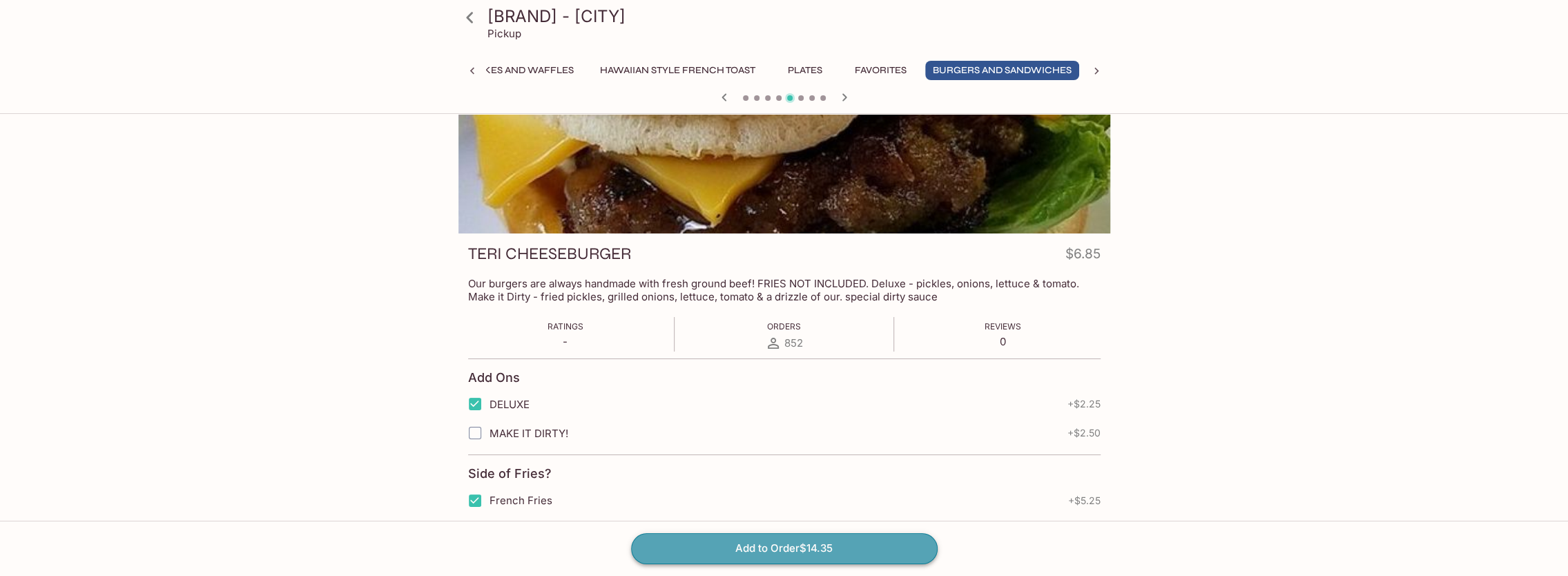 click on "Add to Order $14.35" at bounding box center [784, 548] 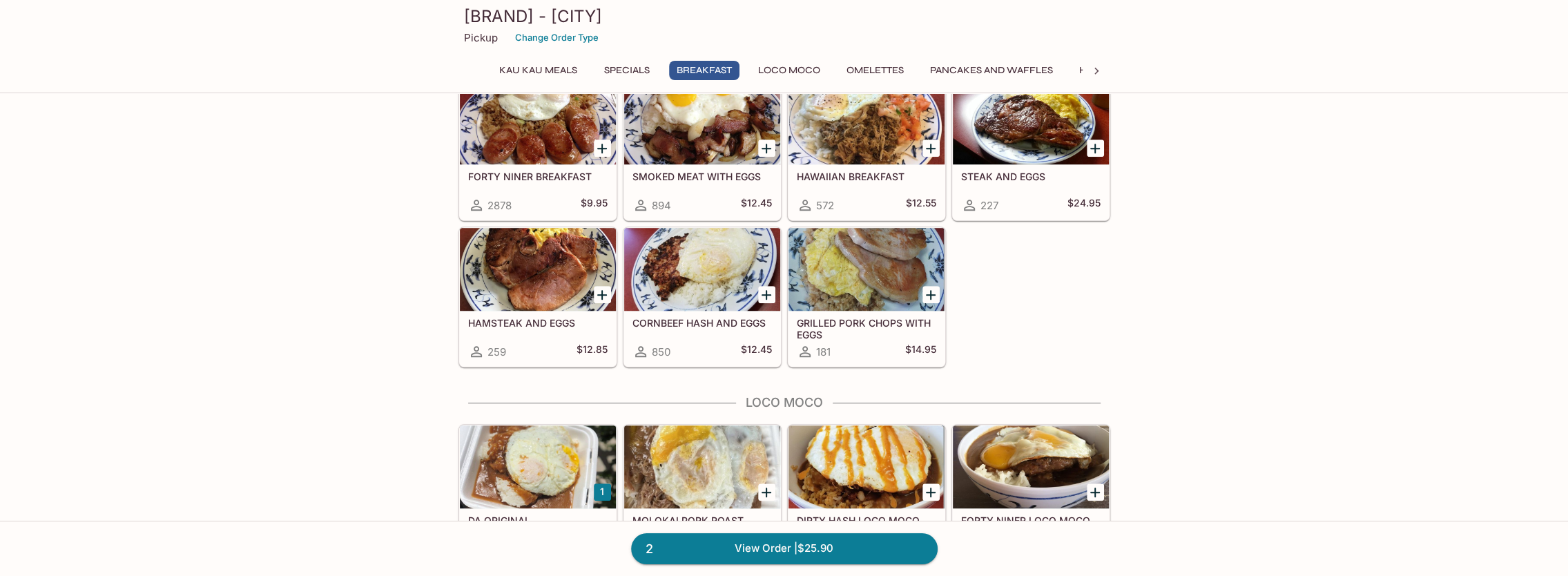scroll, scrollTop: 483, scrollLeft: 0, axis: vertical 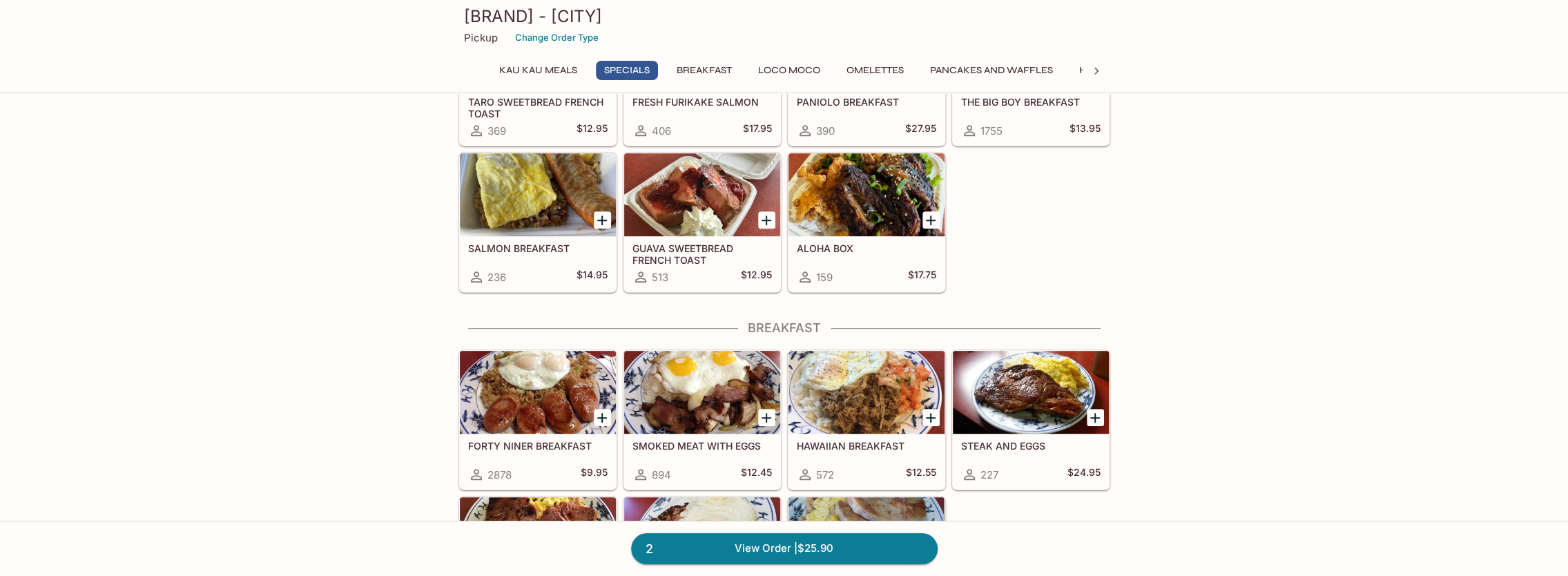 click 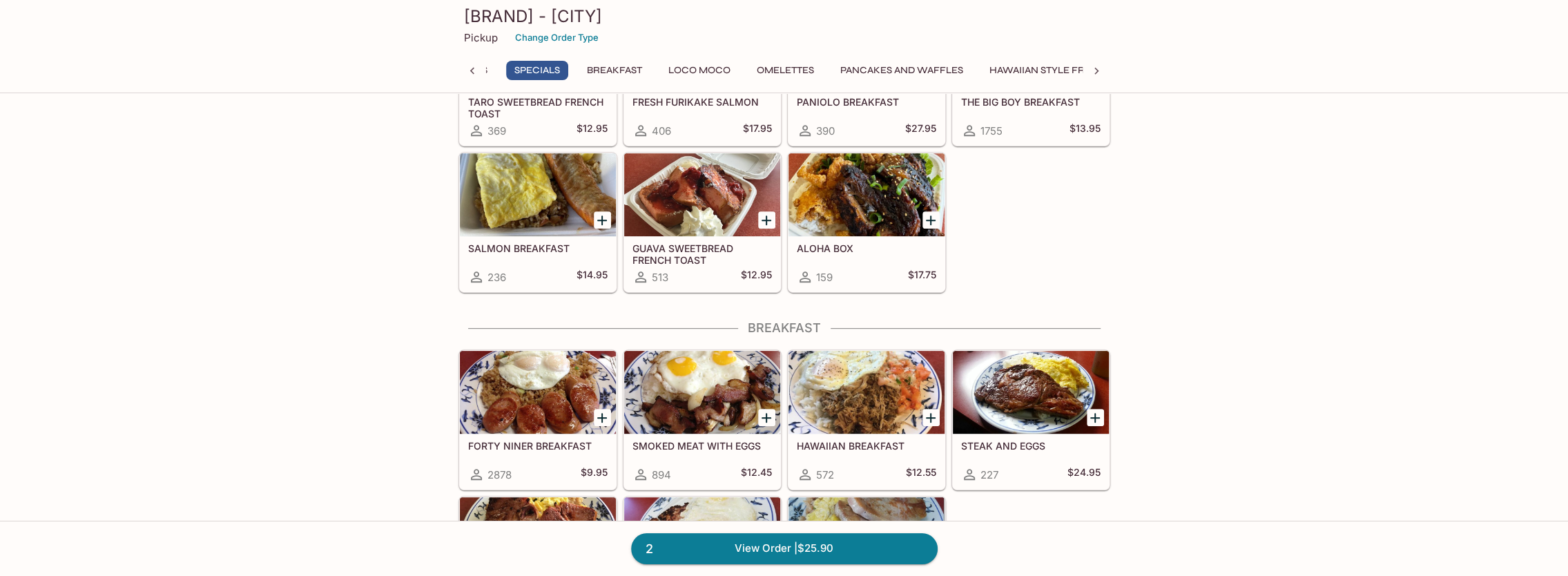 scroll, scrollTop: 0, scrollLeft: 509, axis: horizontal 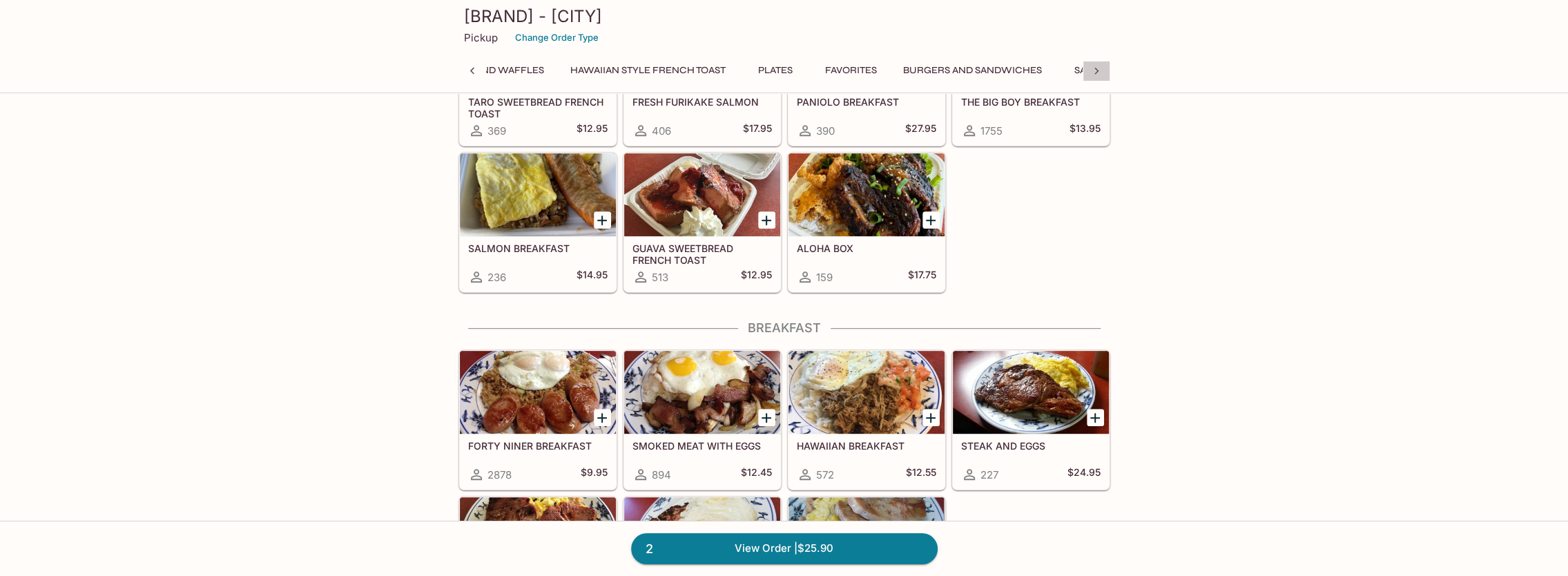 click 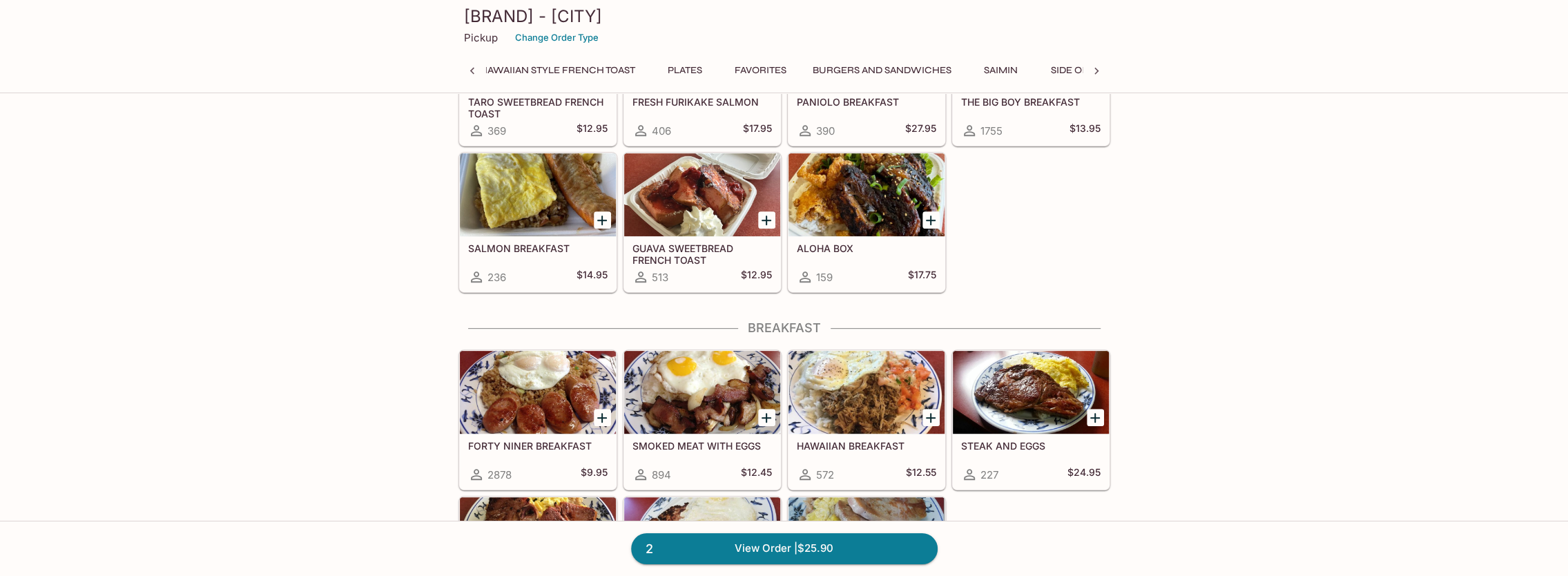 scroll, scrollTop: 0, scrollLeft: 709, axis: horizontal 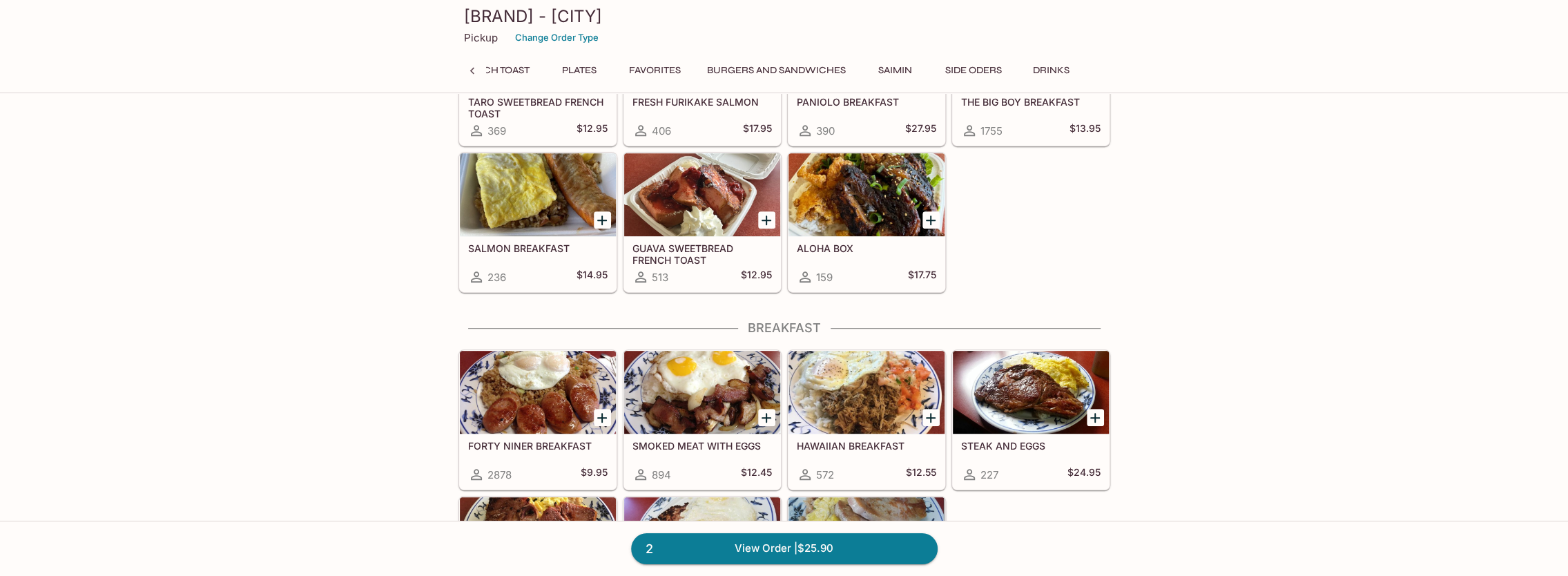 click on "Burgers and Sandwiches" at bounding box center [776, 70] 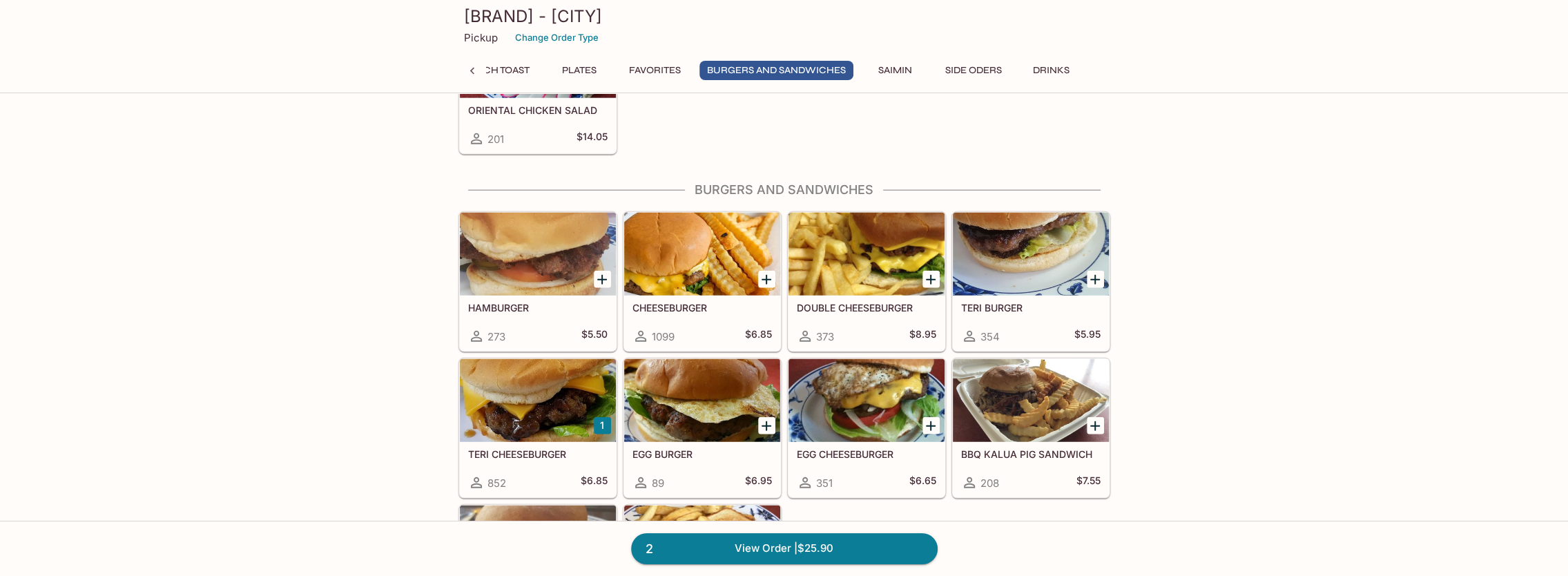 scroll, scrollTop: 3078, scrollLeft: 0, axis: vertical 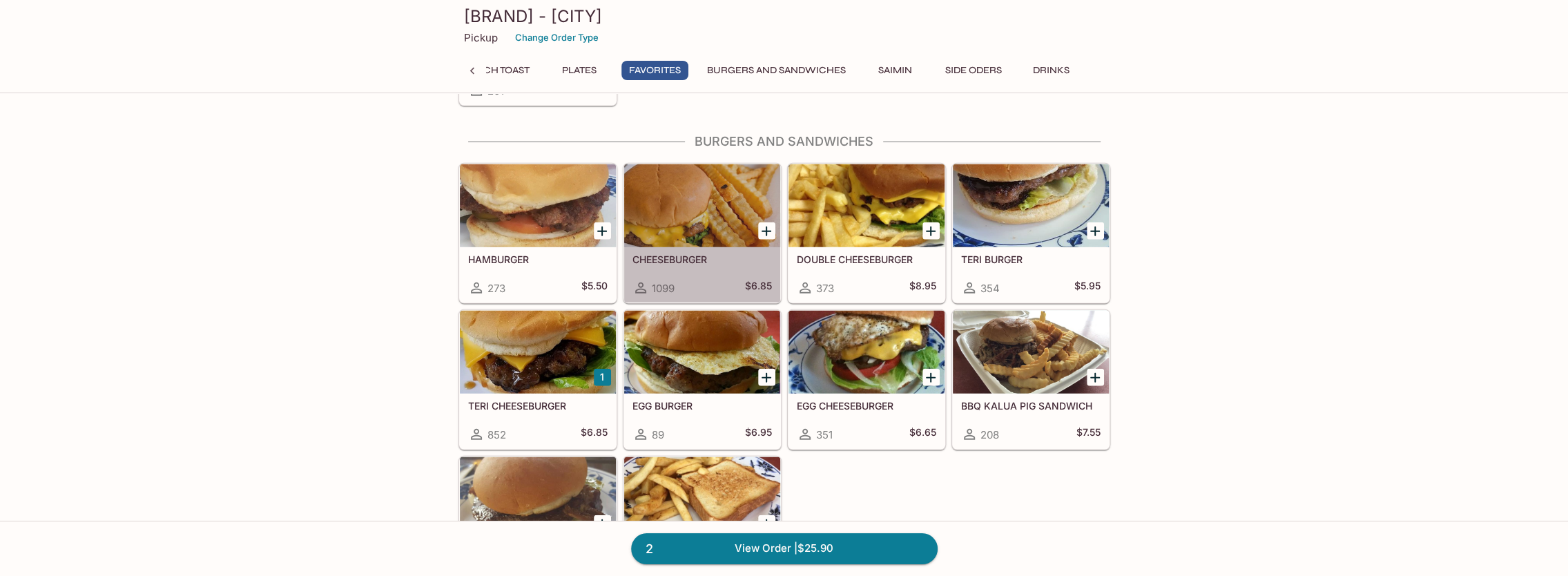 click at bounding box center (702, 206) 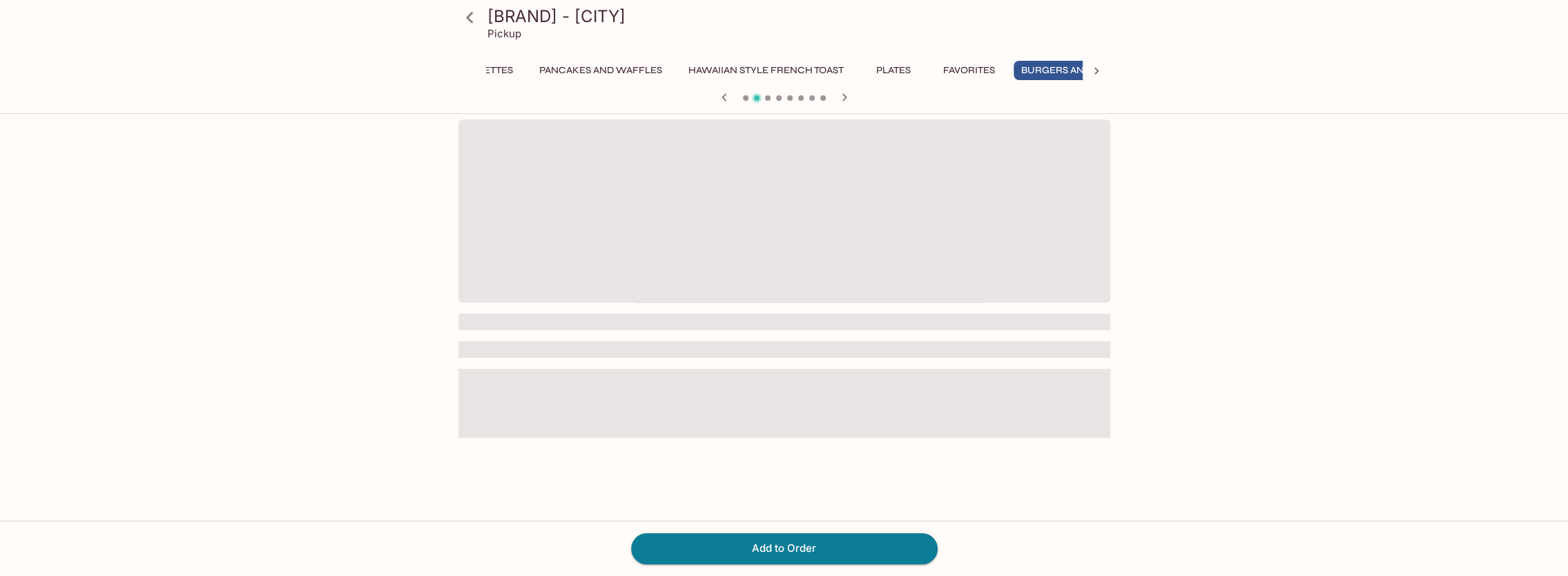 scroll, scrollTop: 0, scrollLeft: 479, axis: horizontal 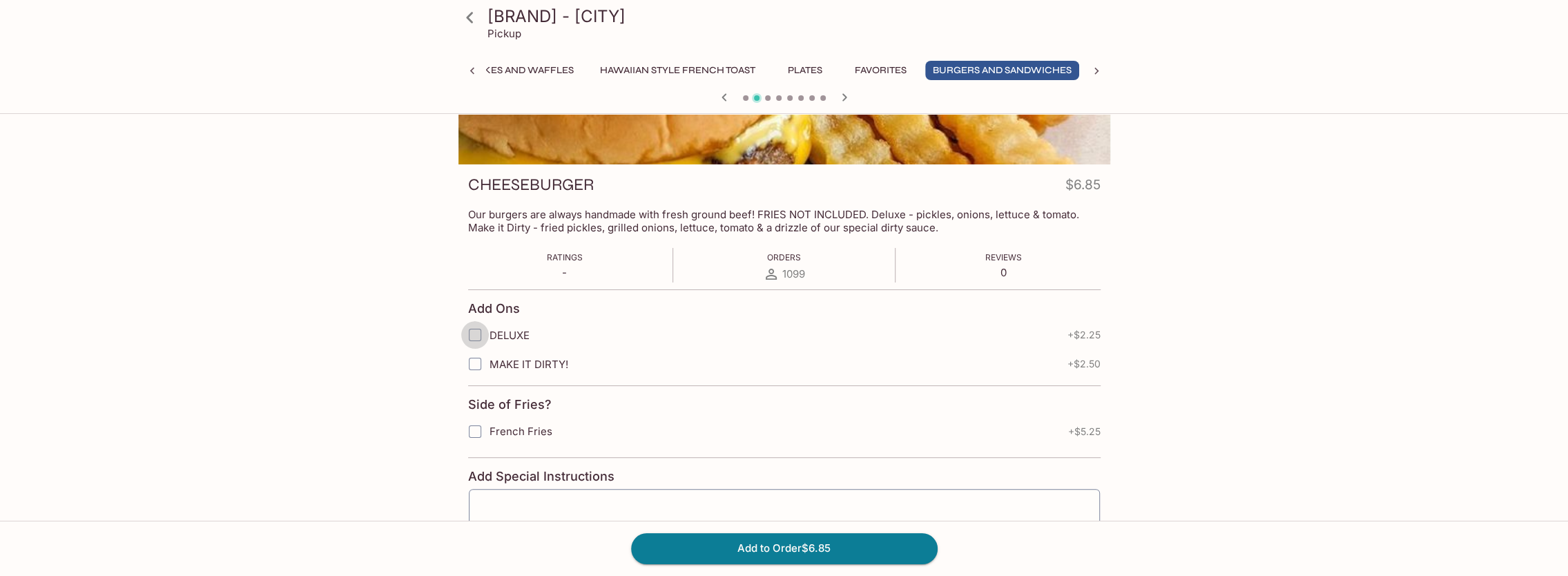 click on "DELUXE" at bounding box center [475, 335] 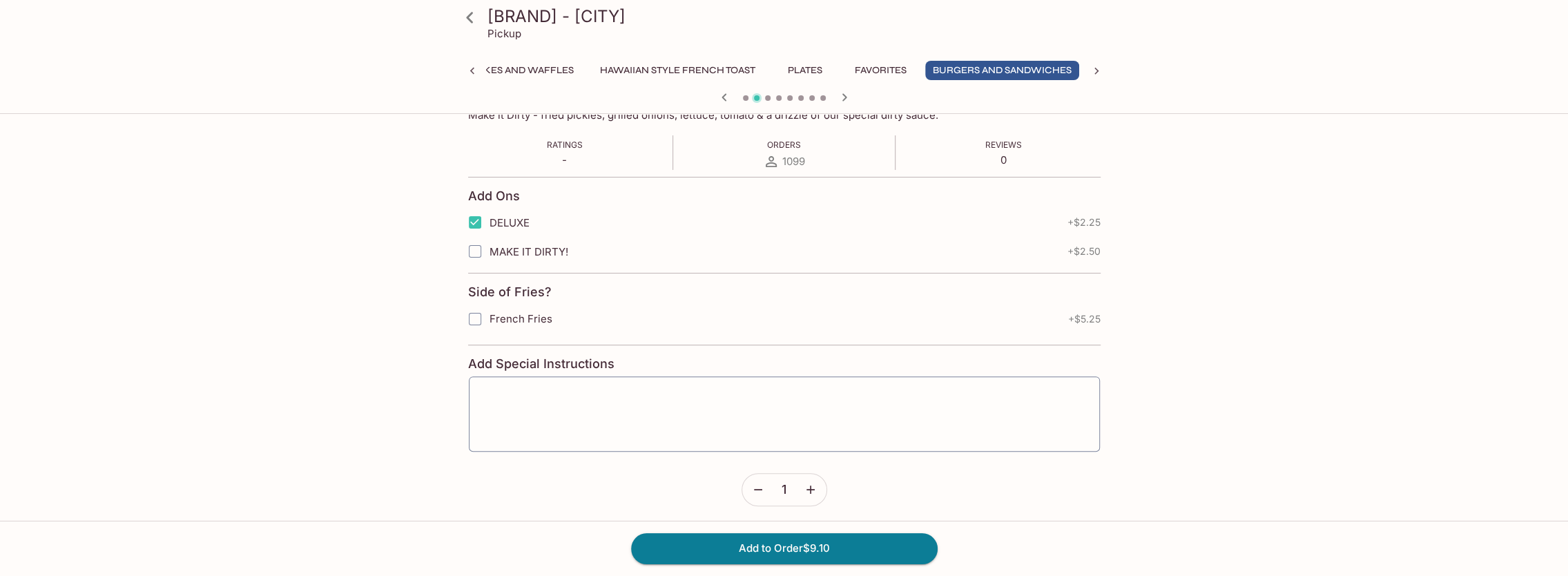 scroll, scrollTop: 253, scrollLeft: 0, axis: vertical 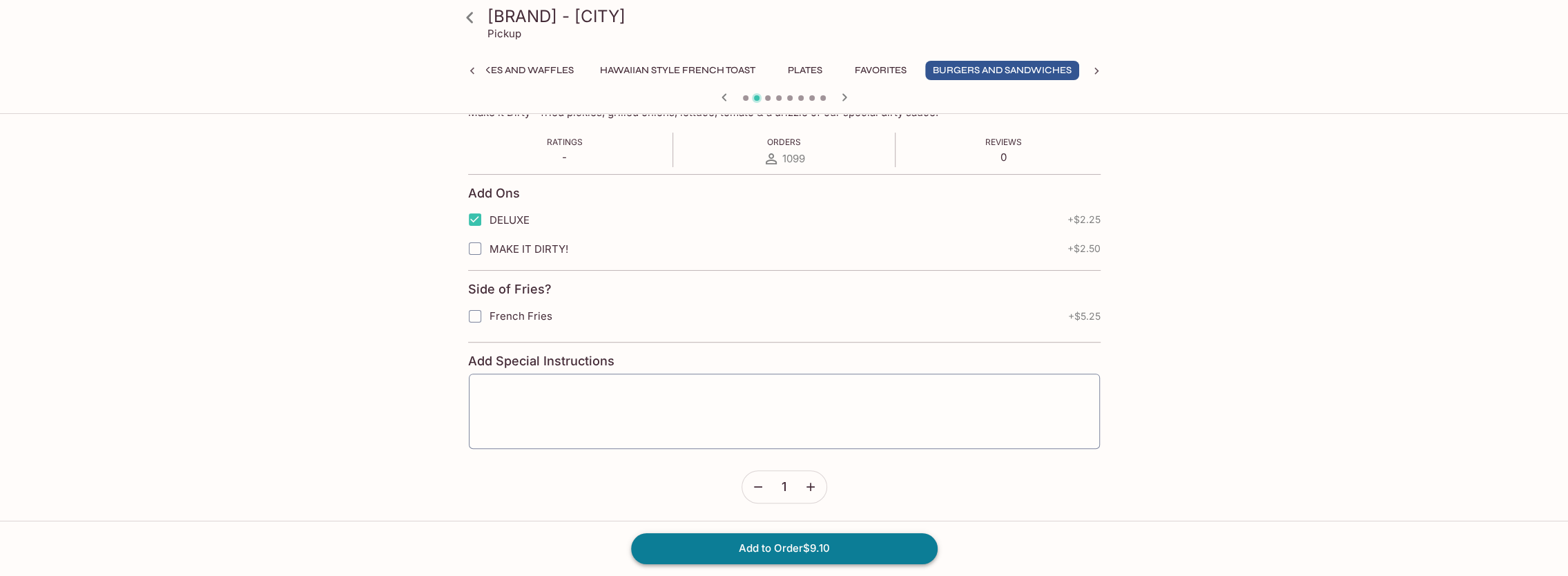 click on "Add to Order $9.10" at bounding box center [784, 548] 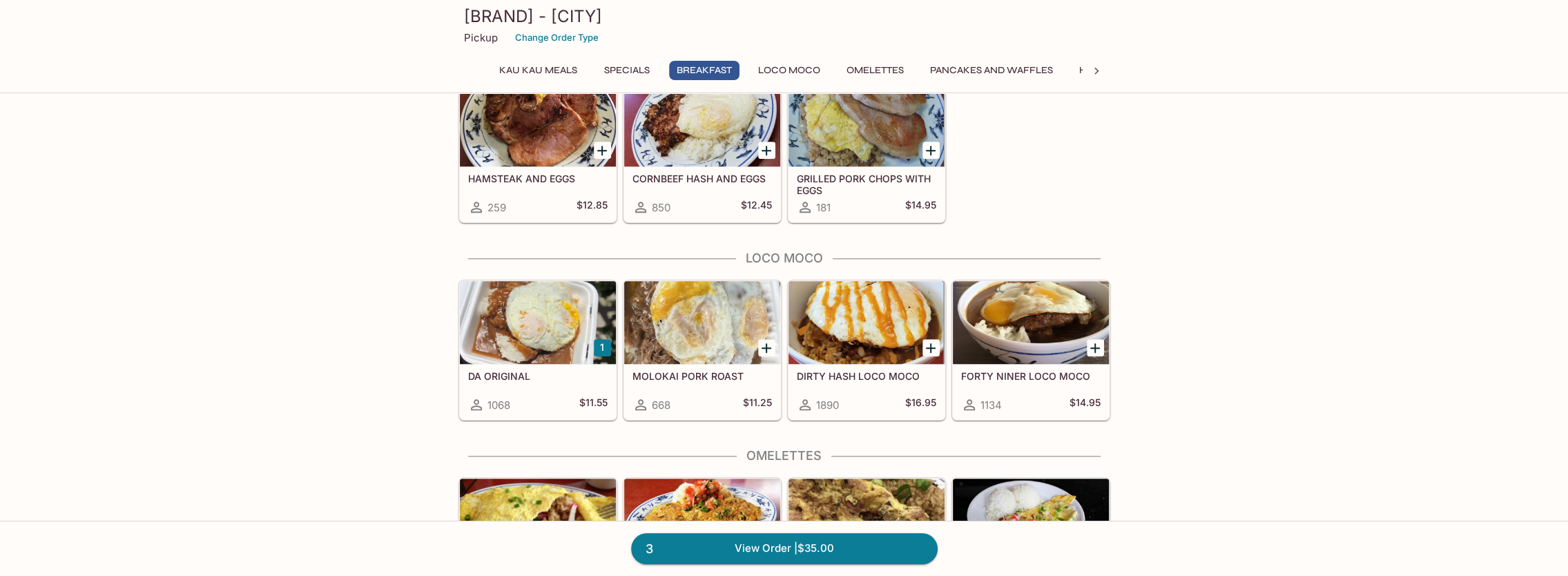 scroll, scrollTop: 898, scrollLeft: 0, axis: vertical 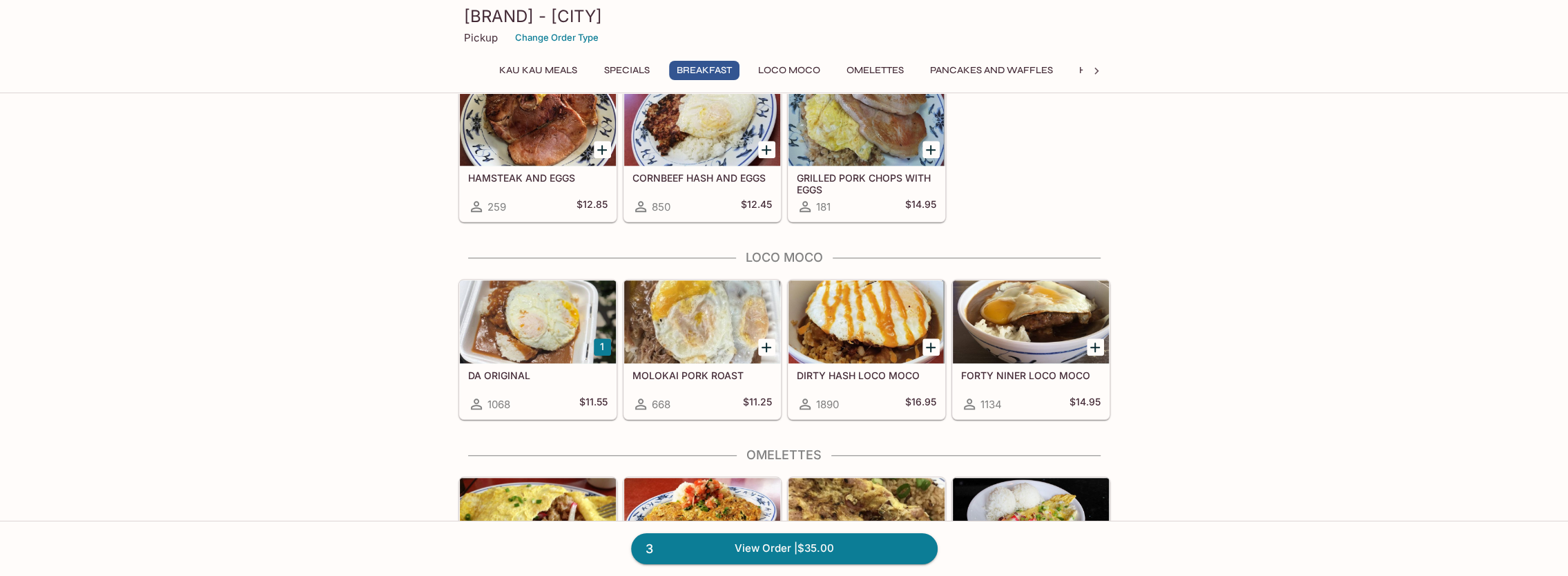 click at bounding box center [1031, 322] 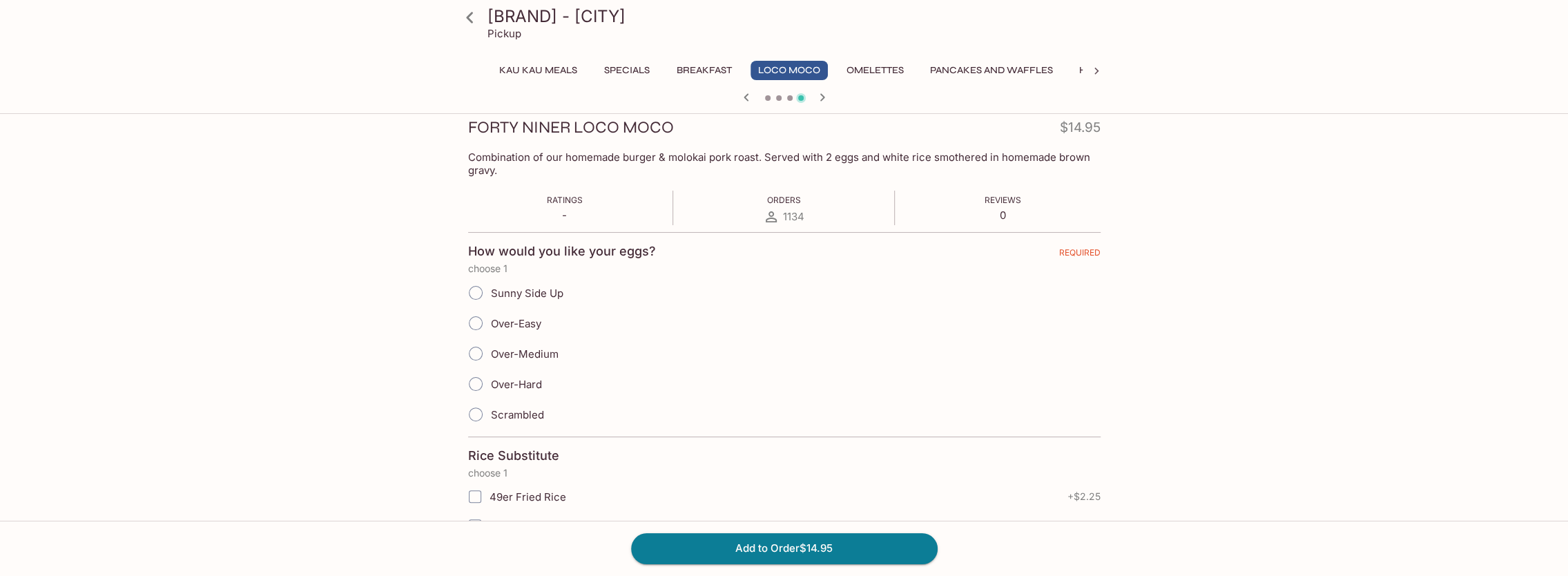 scroll, scrollTop: 207, scrollLeft: 0, axis: vertical 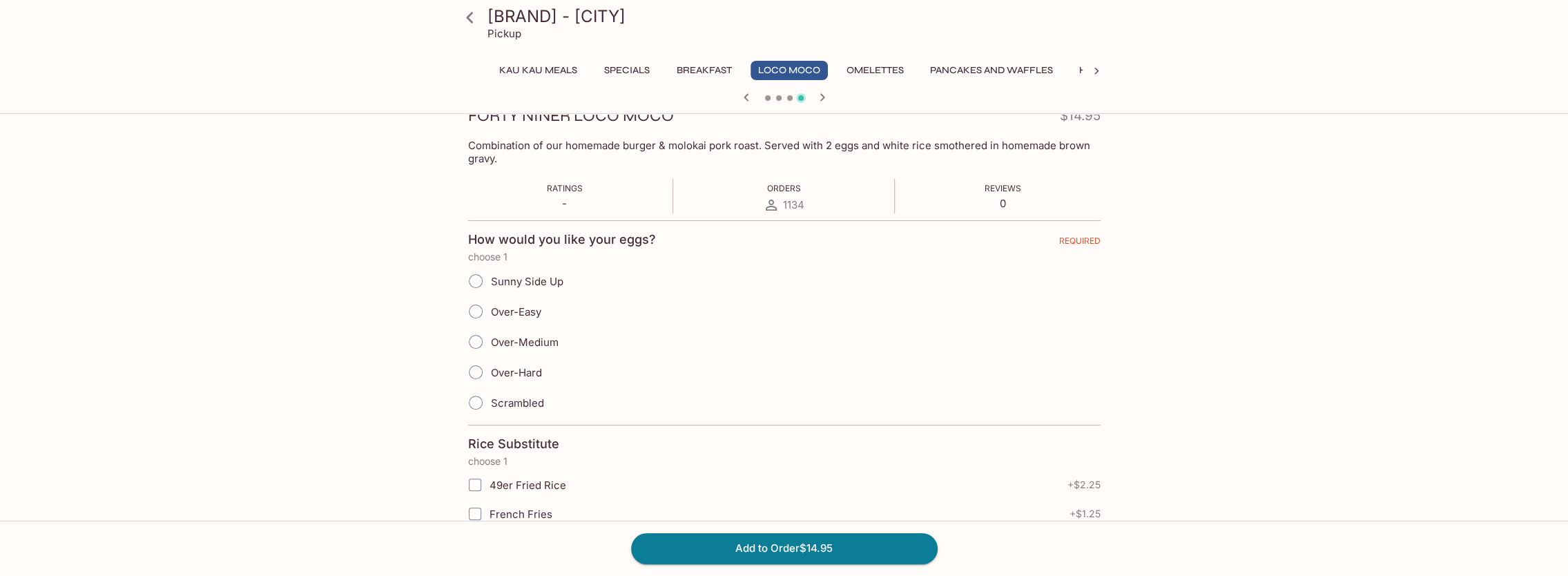 click on "Over-Hard" at bounding box center [516, 372] 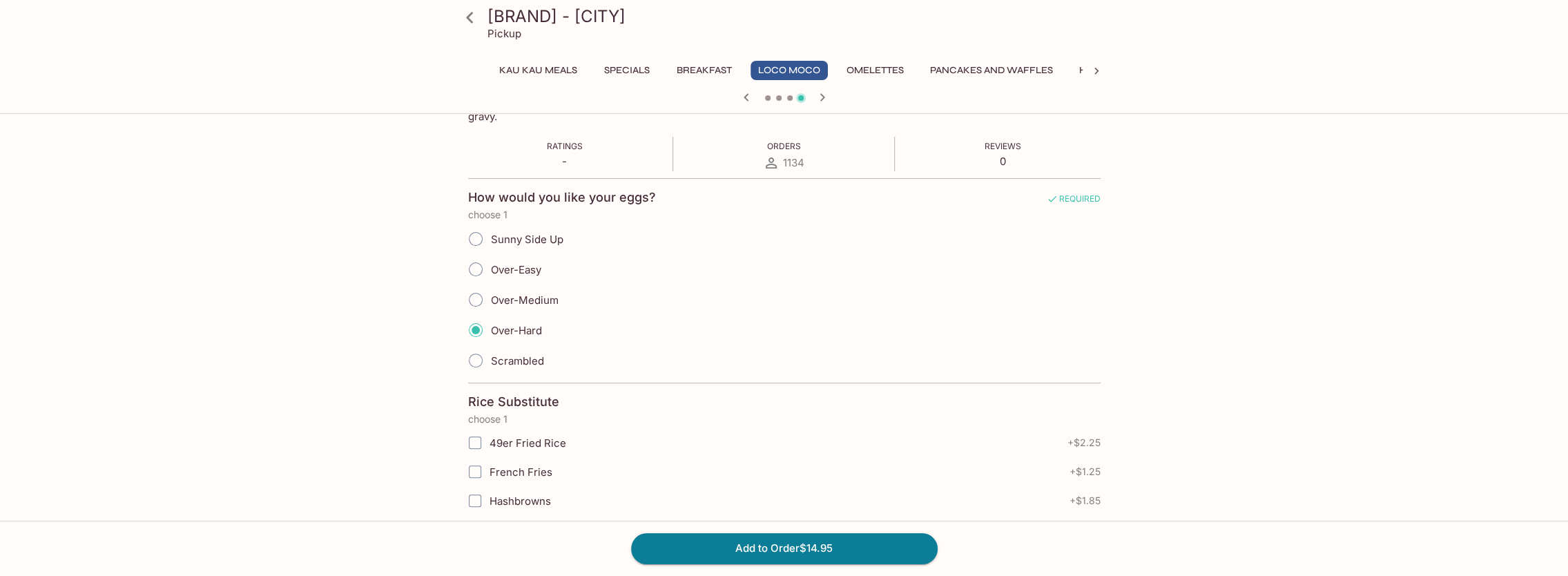scroll, scrollTop: 253, scrollLeft: 0, axis: vertical 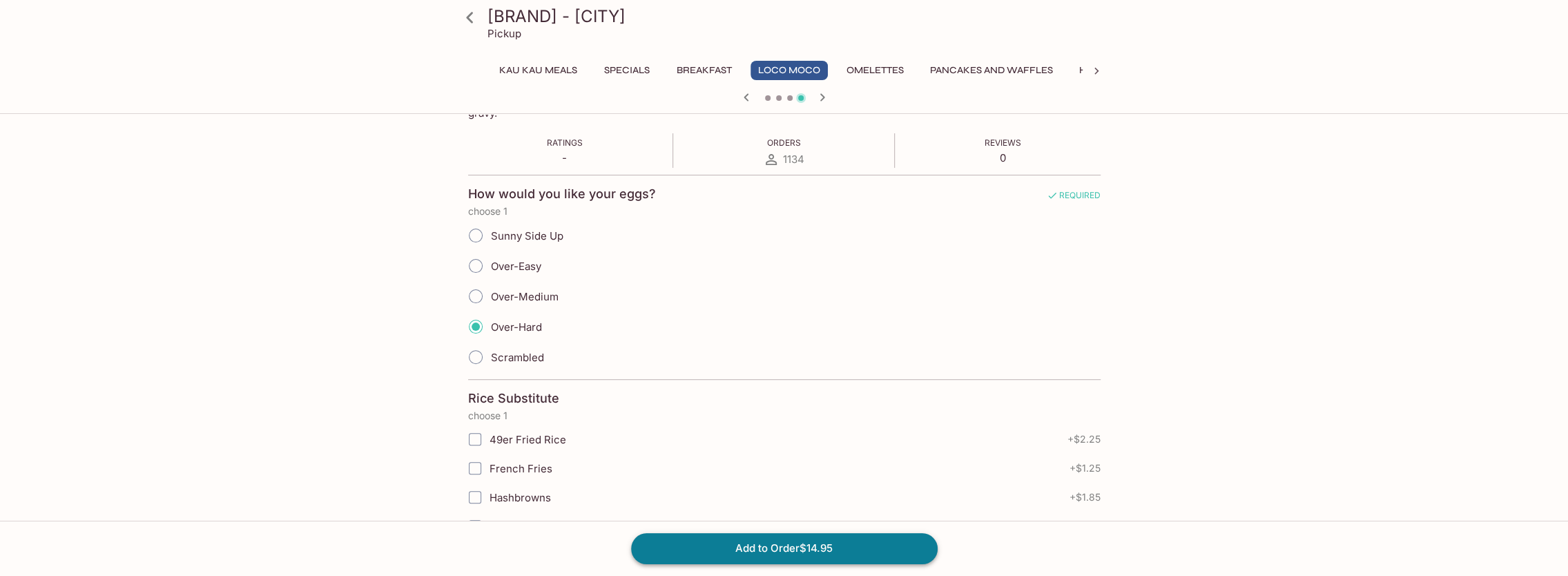 click on "Add to Order $14.95" at bounding box center (784, 548) 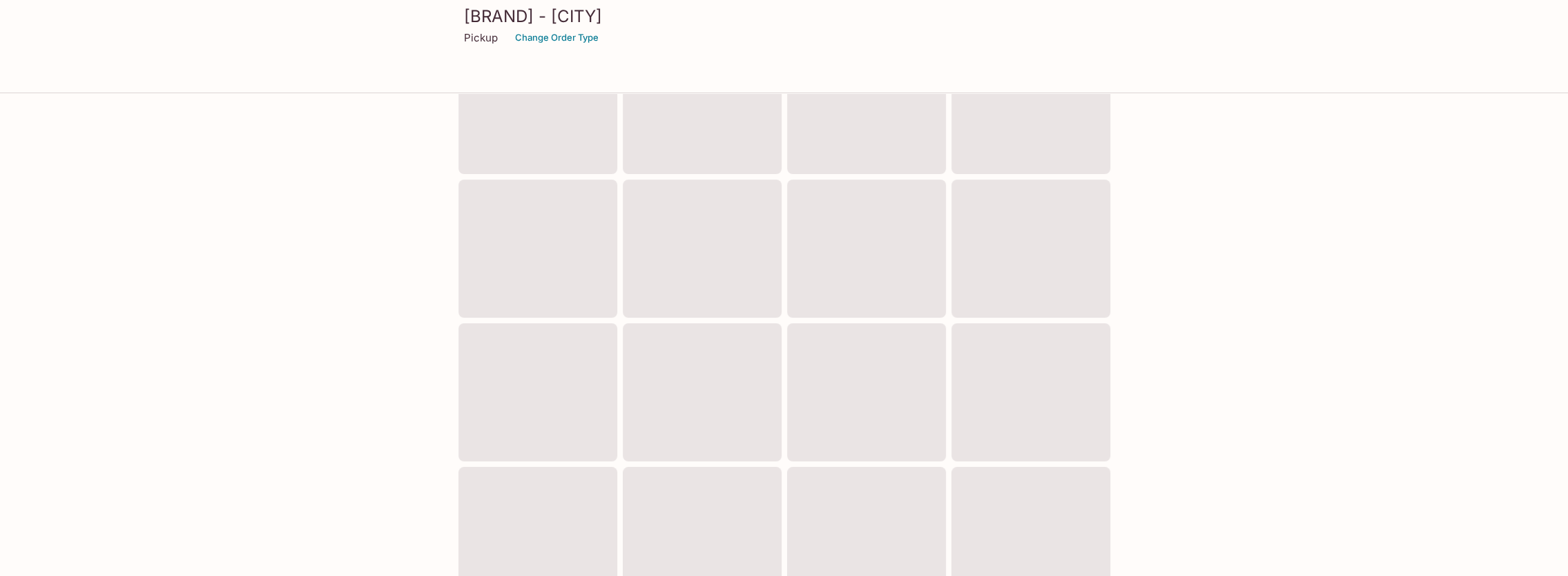 scroll, scrollTop: 0, scrollLeft: 0, axis: both 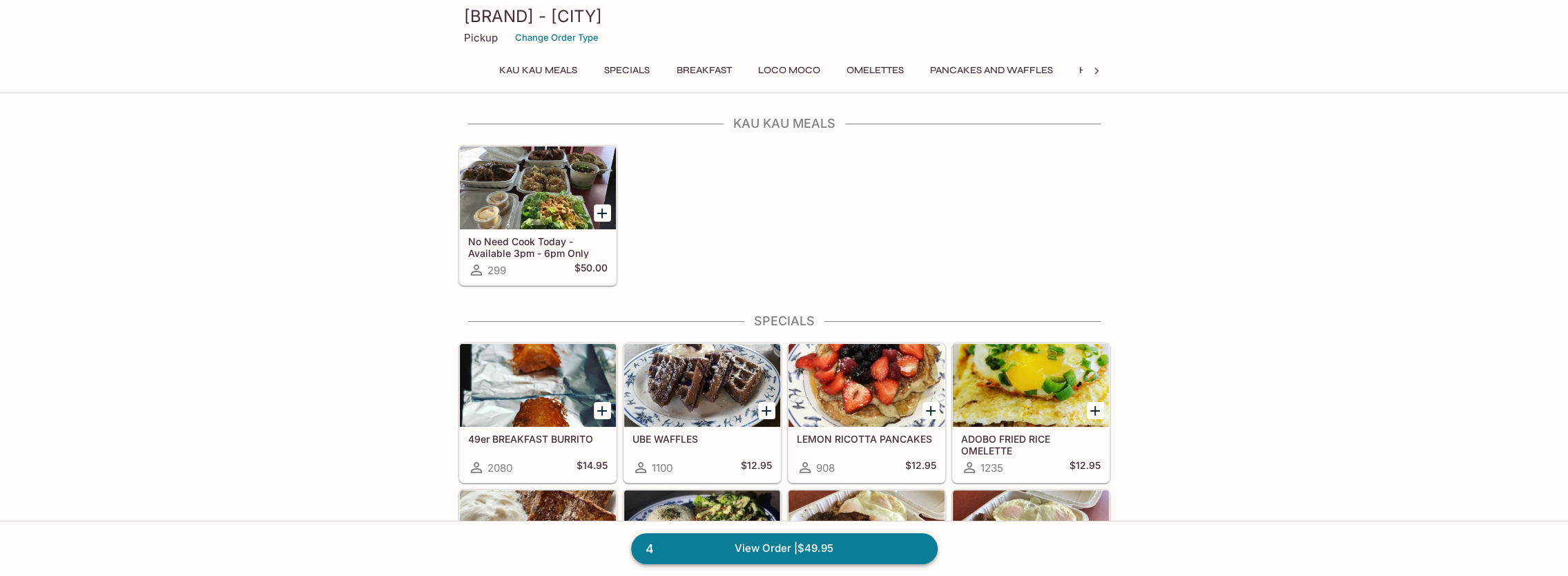 click on "4 View Order | $49.95" at bounding box center (784, 548) 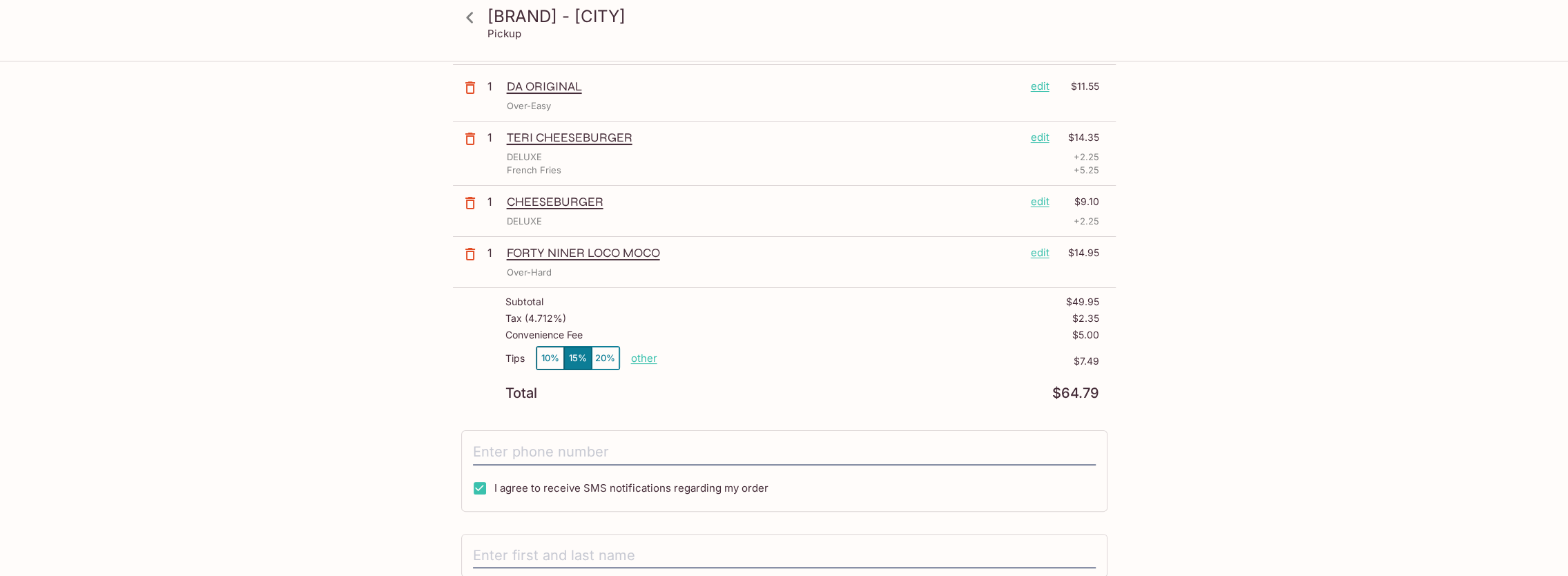 scroll, scrollTop: 138, scrollLeft: 0, axis: vertical 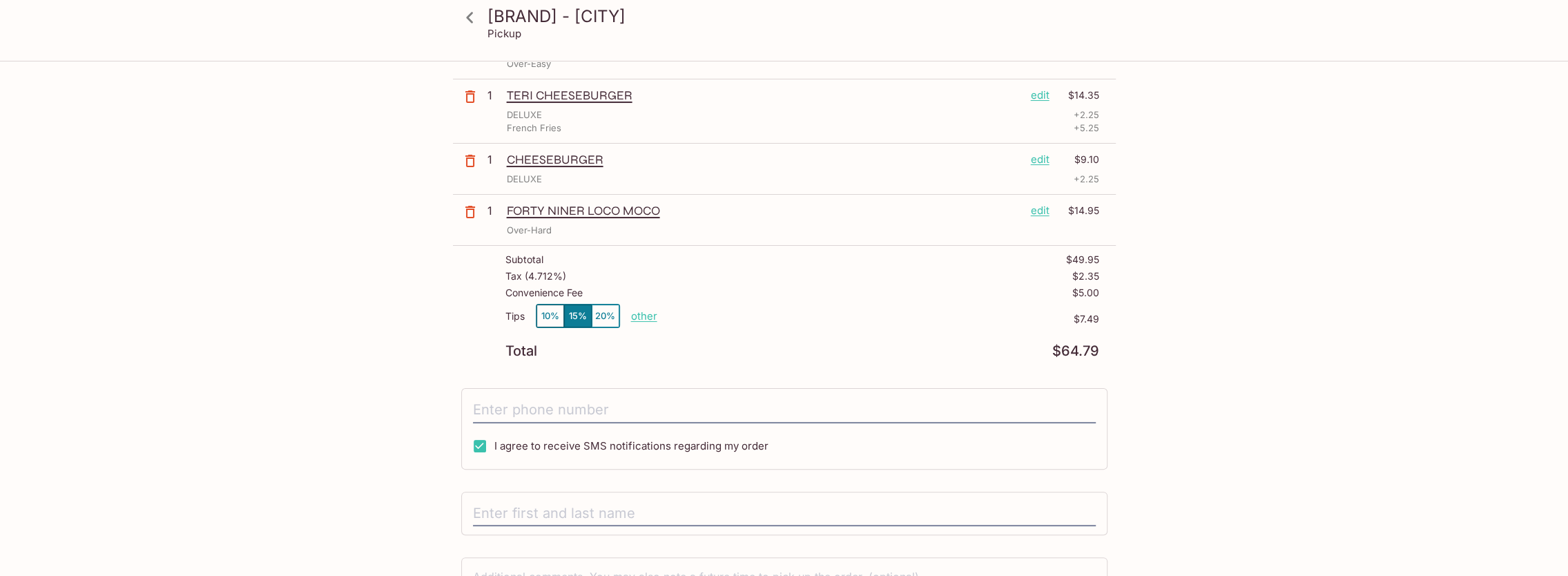 click on "10%" at bounding box center (550, 316) 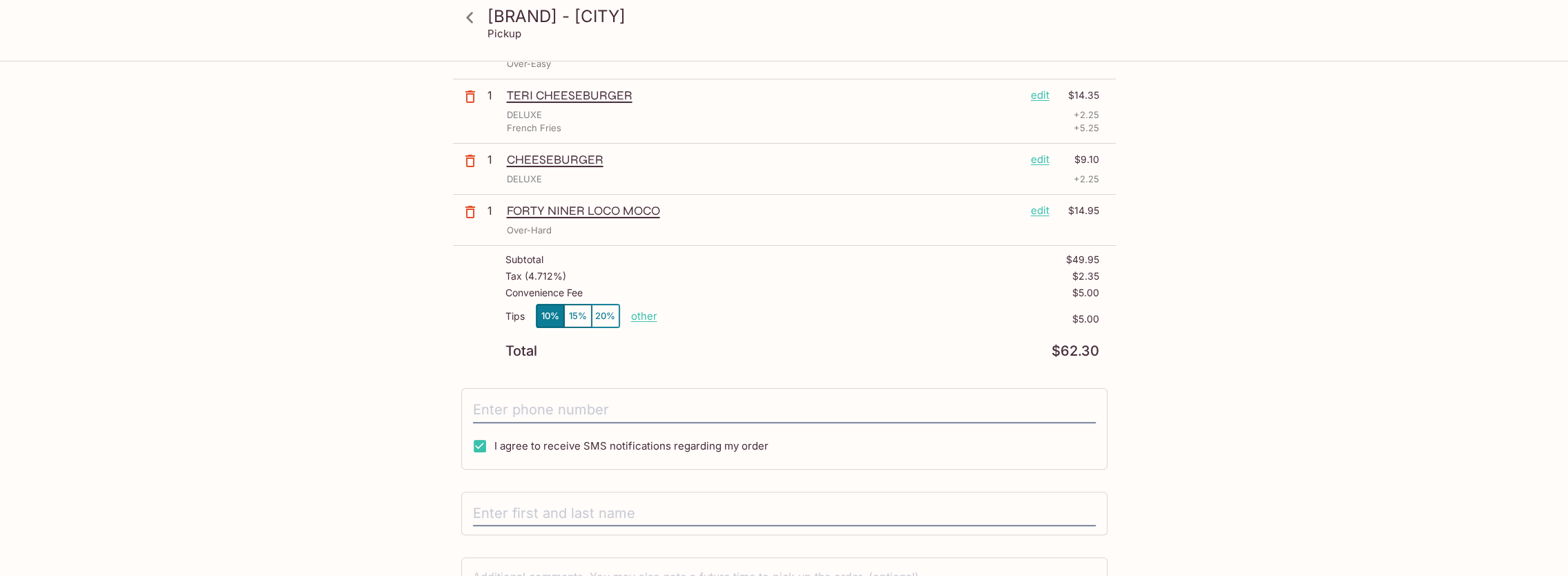click on "other" at bounding box center (644, 316) 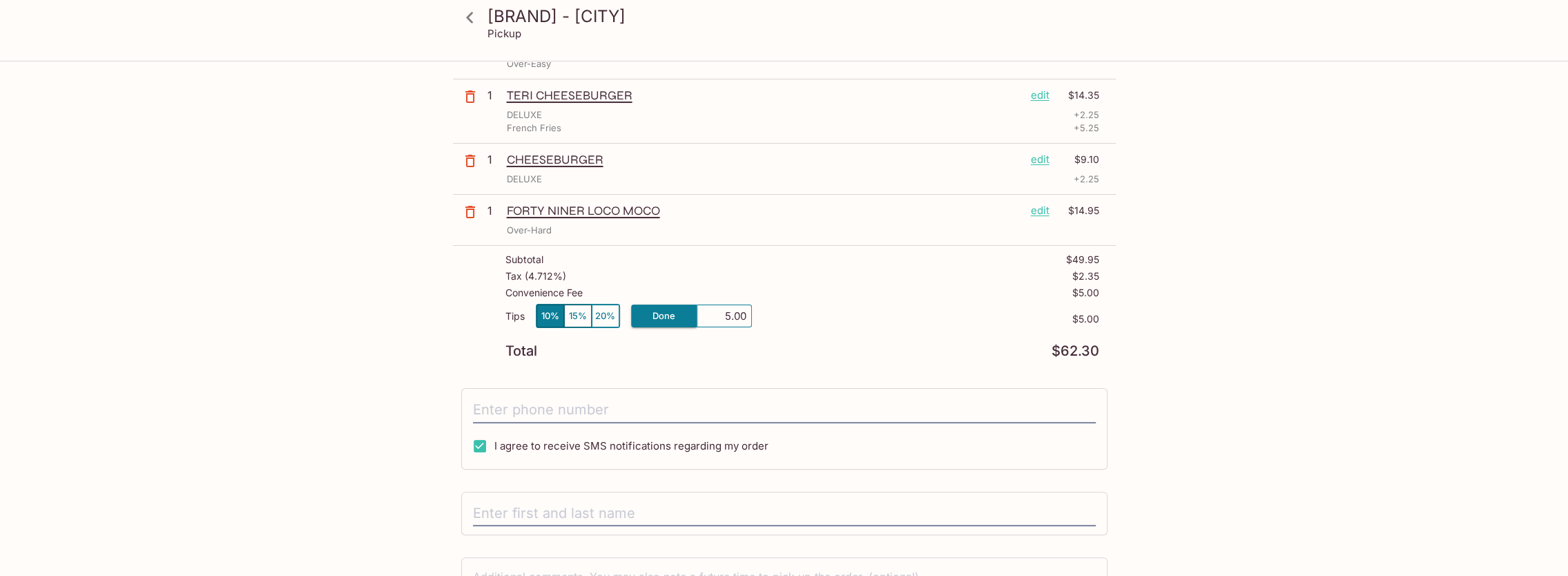 drag, startPoint x: 719, startPoint y: 310, endPoint x: 784, endPoint y: 309, distance: 65.00769 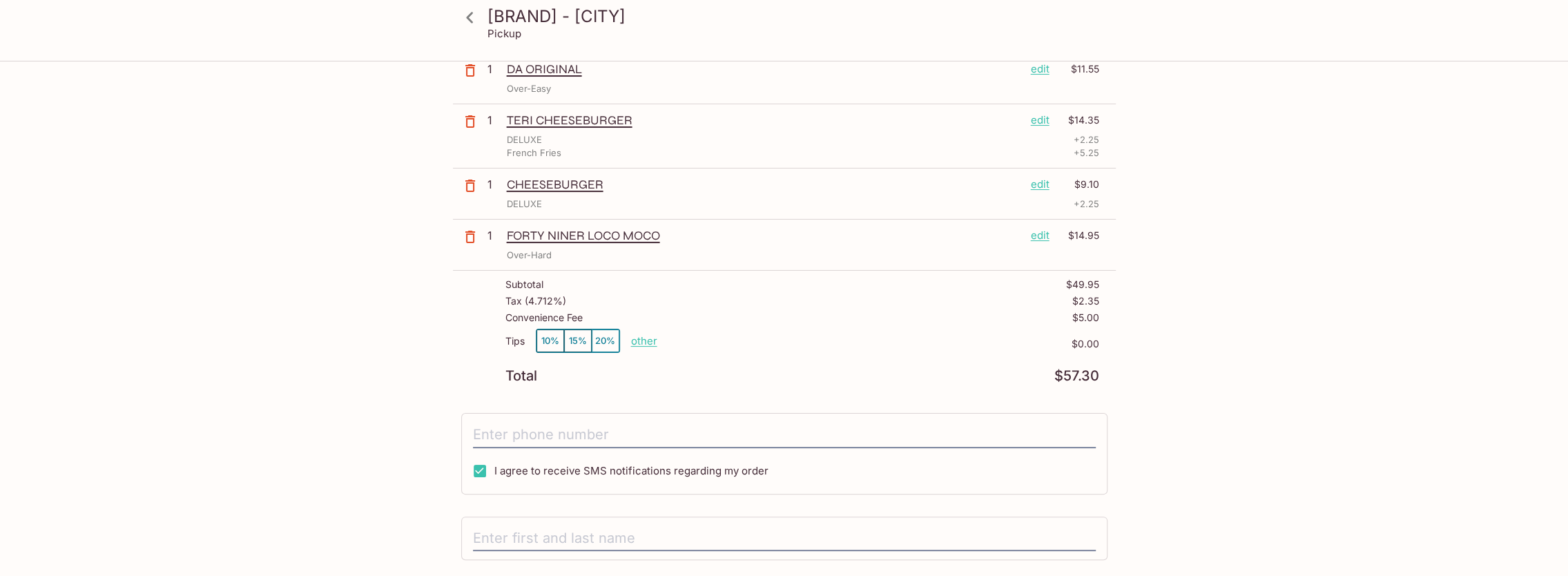 scroll, scrollTop: 138, scrollLeft: 0, axis: vertical 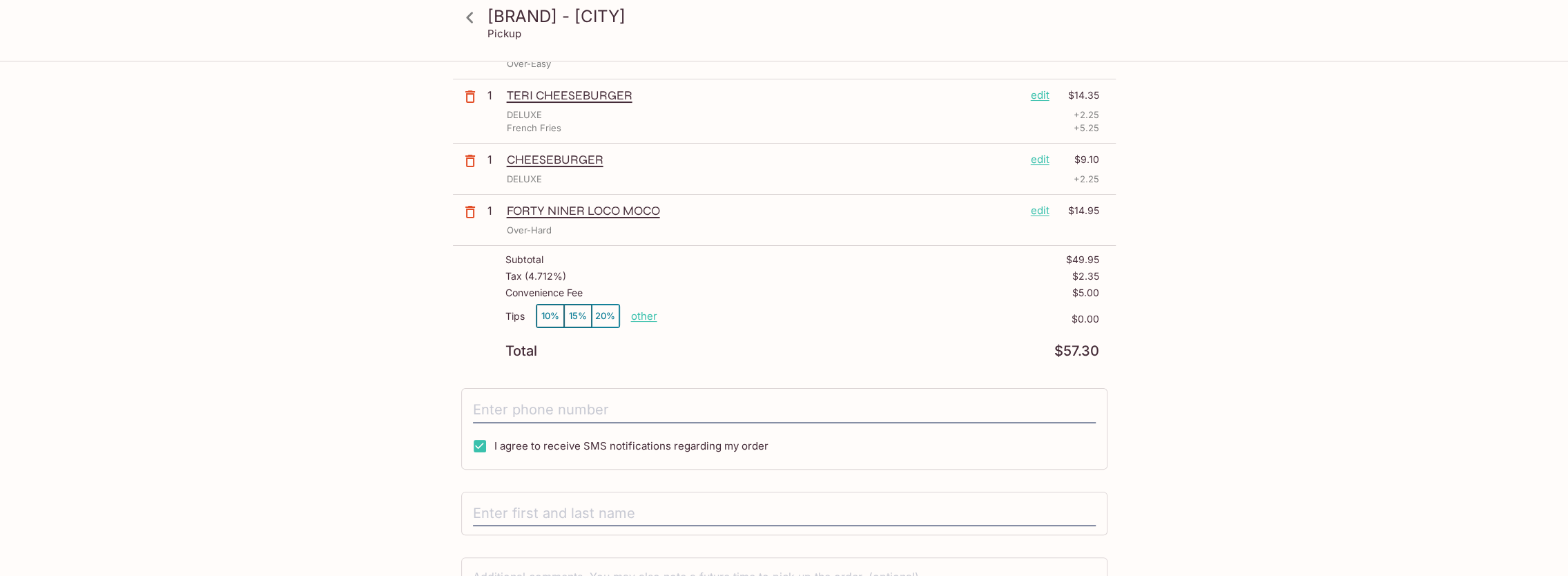 click on "10%" at bounding box center (550, 316) 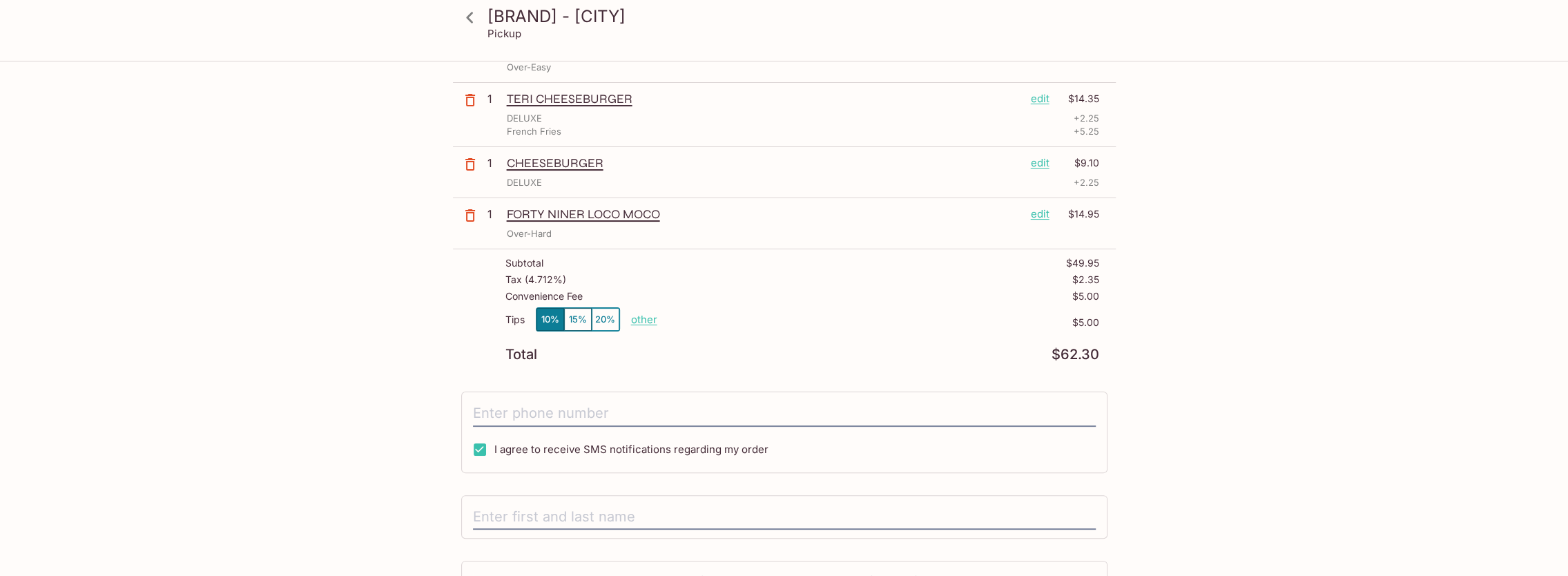 scroll, scrollTop: 138, scrollLeft: 0, axis: vertical 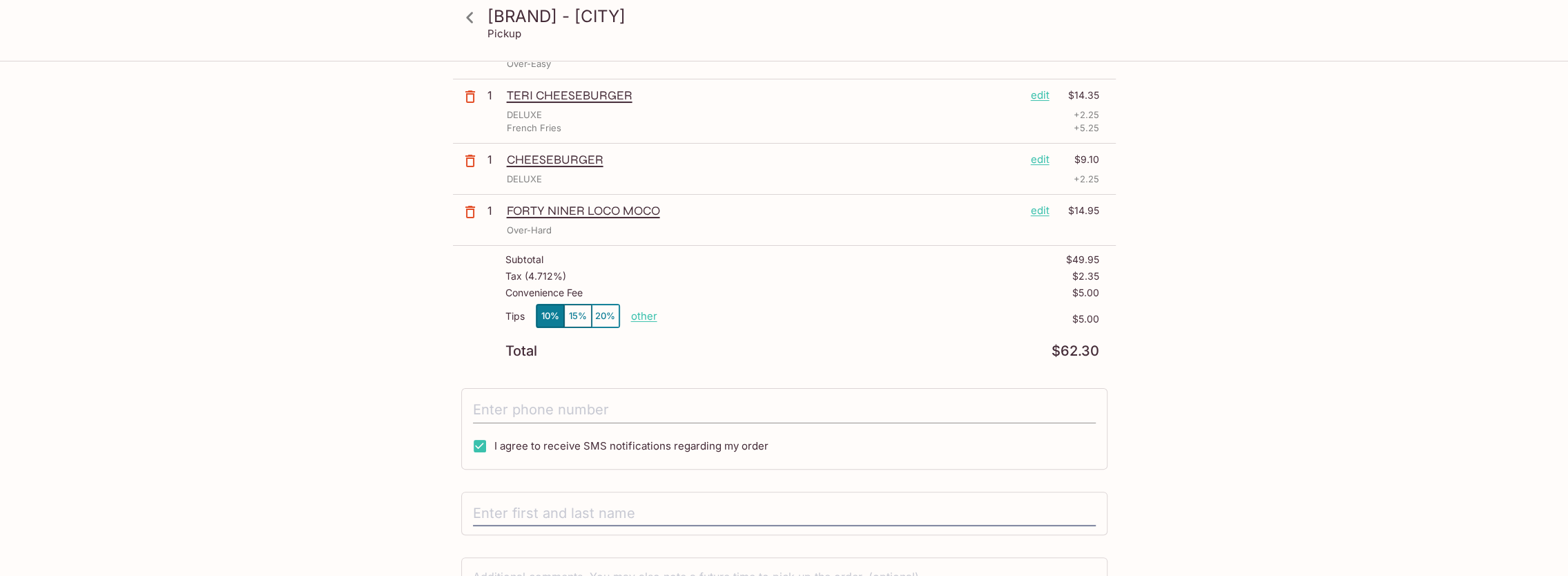 click at bounding box center (784, 410) 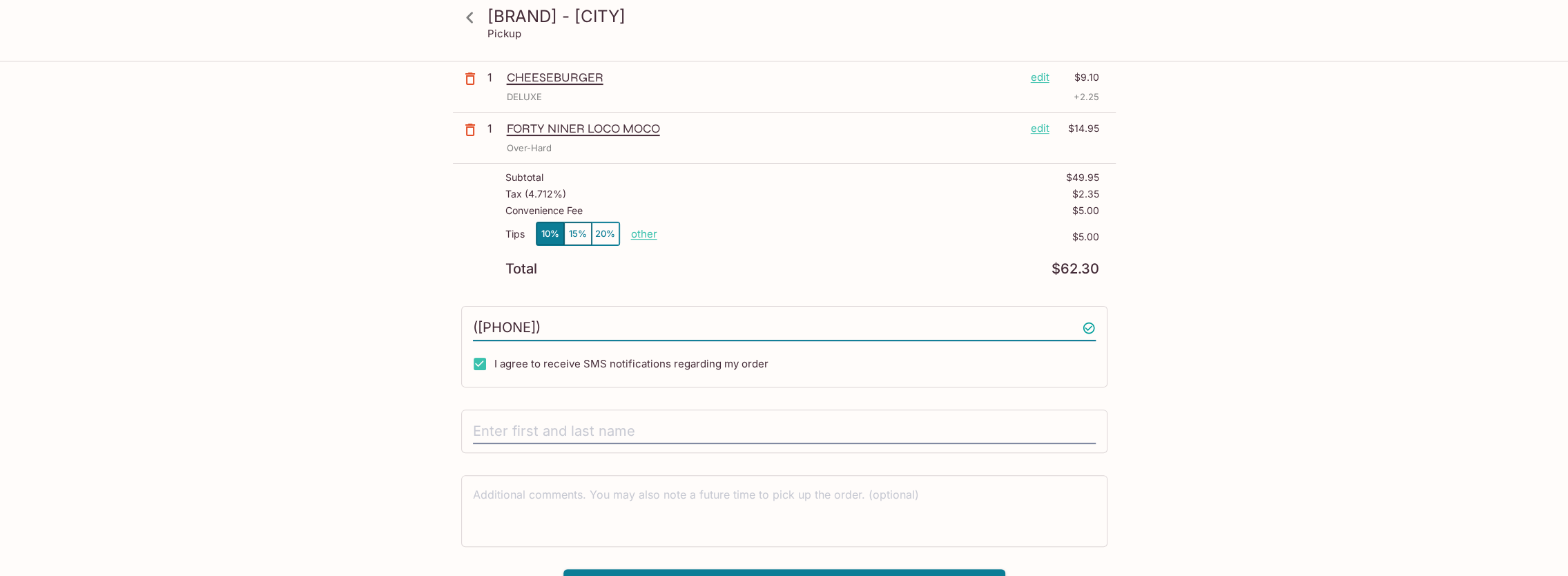 scroll, scrollTop: 243, scrollLeft: 0, axis: vertical 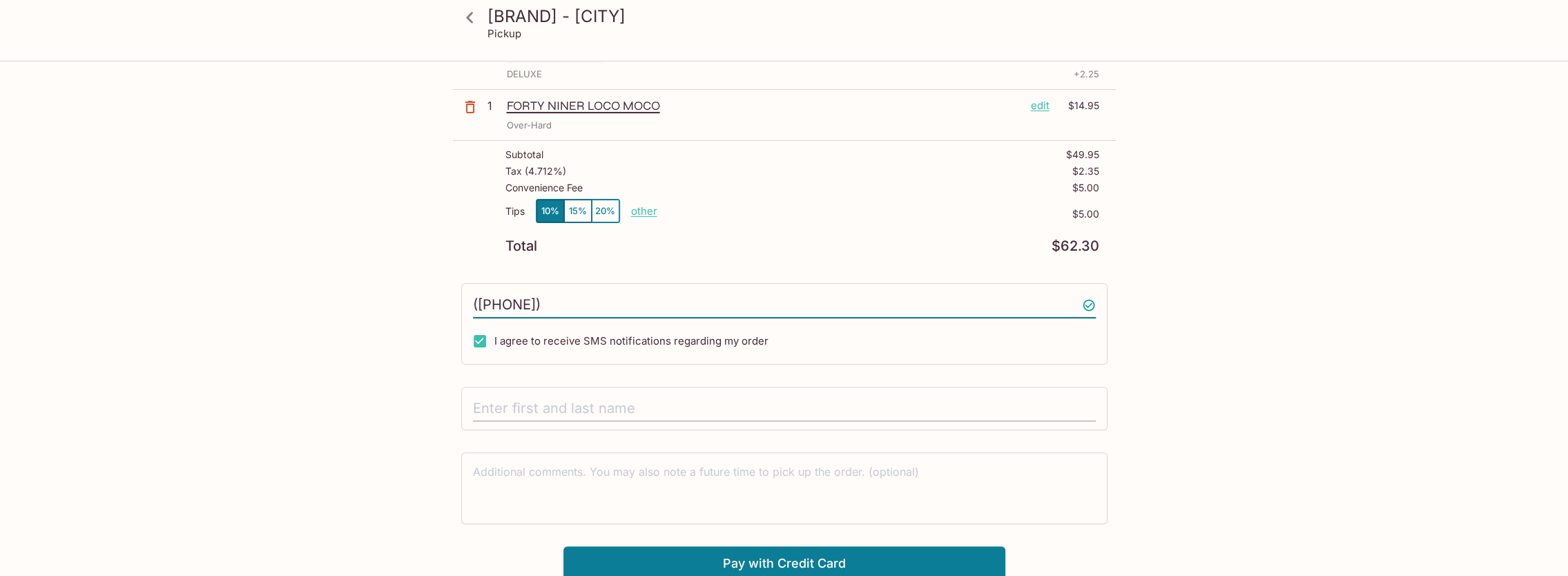 type on "([PHONE])" 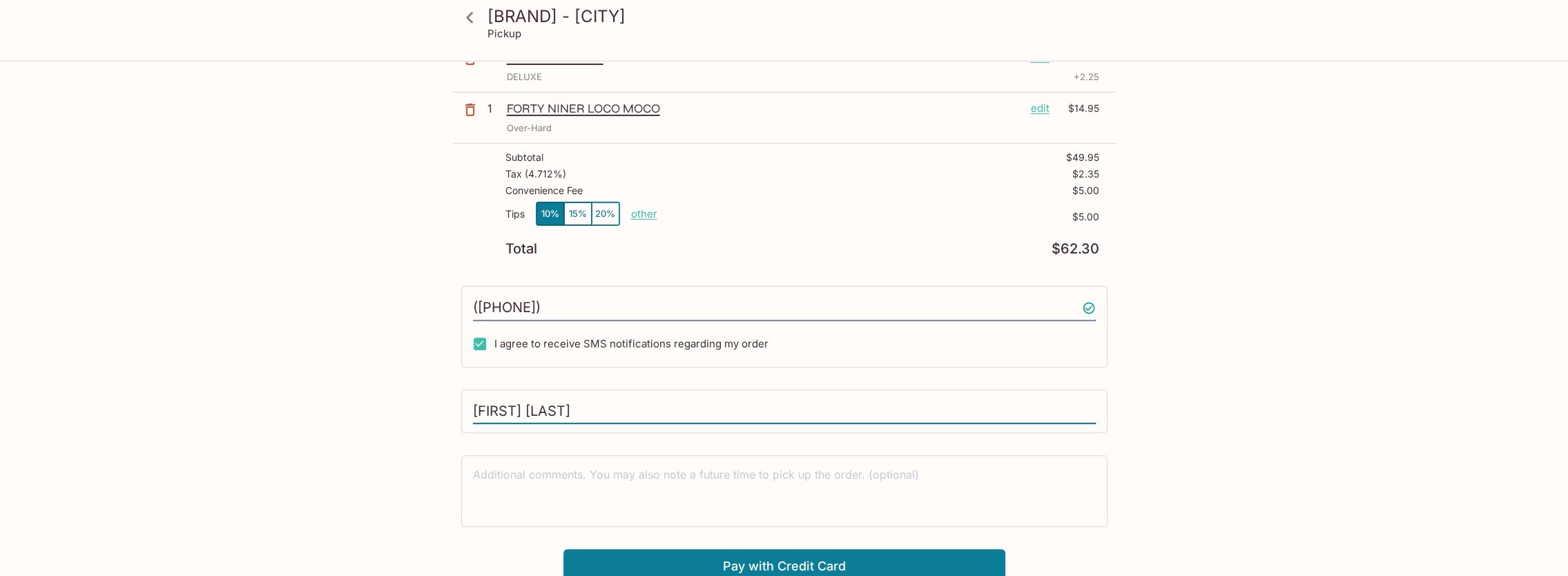 scroll, scrollTop: 243, scrollLeft: 0, axis: vertical 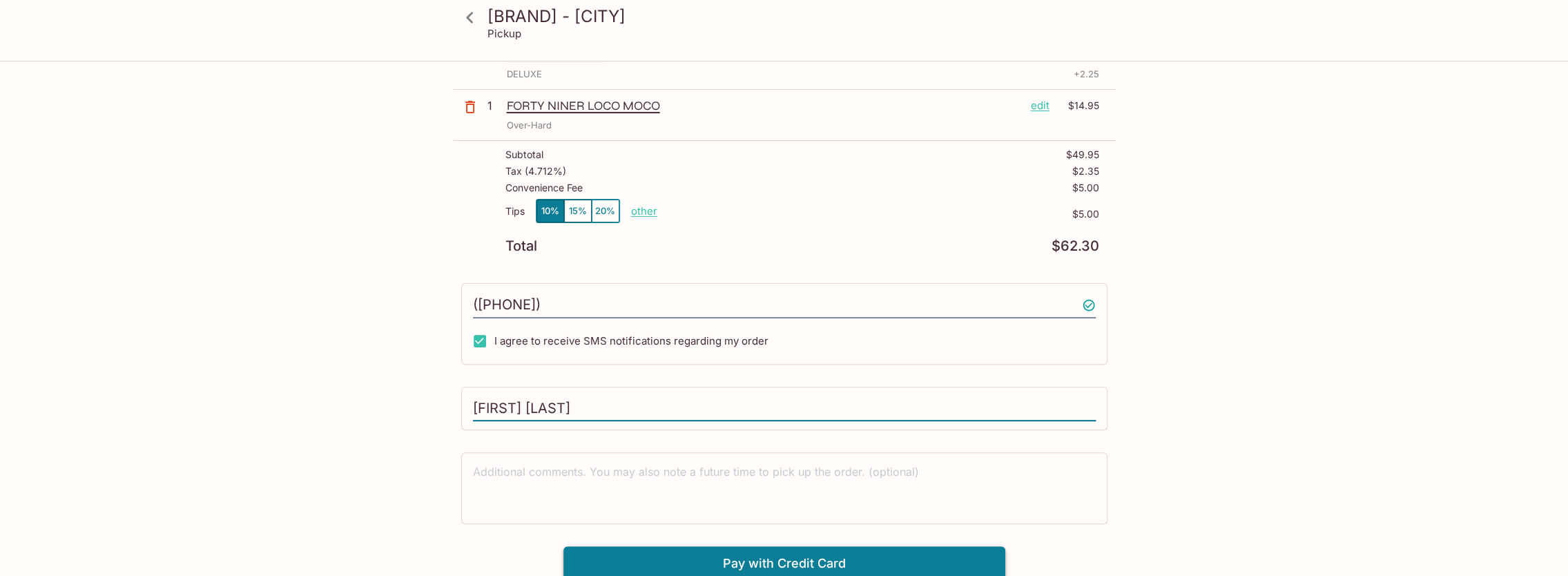 type on "[FIRST] [LAST]" 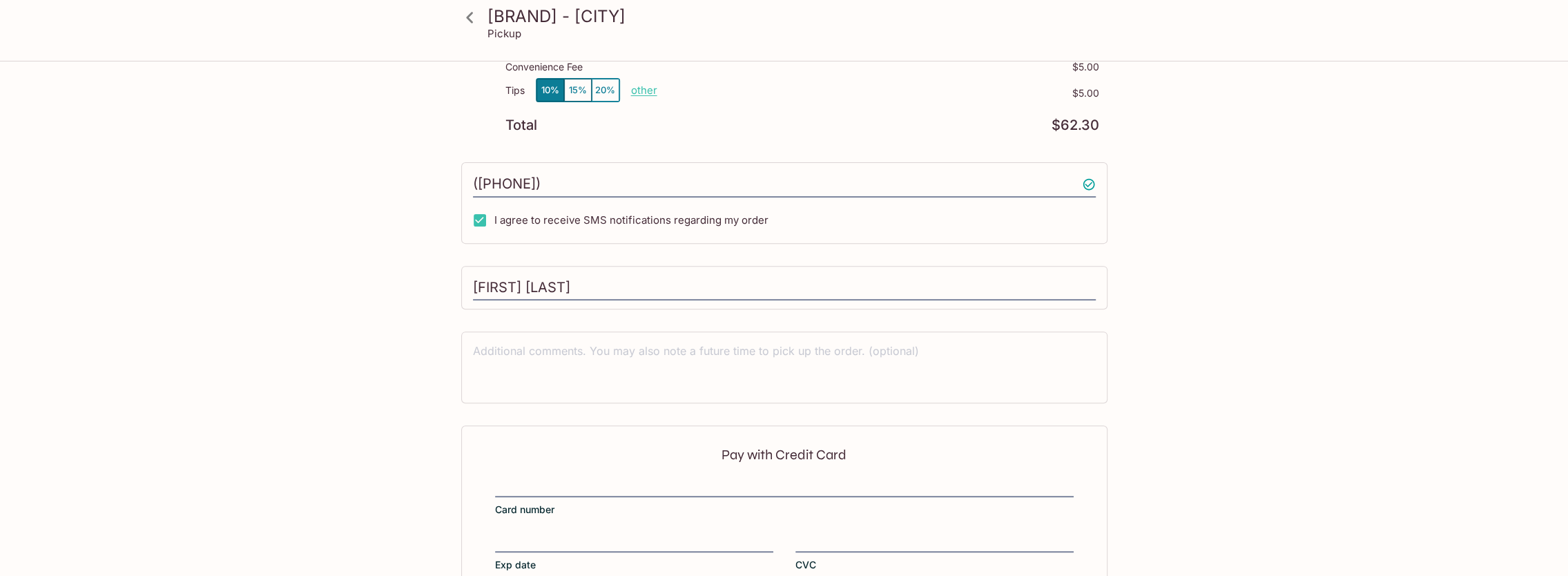 scroll, scrollTop: 450, scrollLeft: 0, axis: vertical 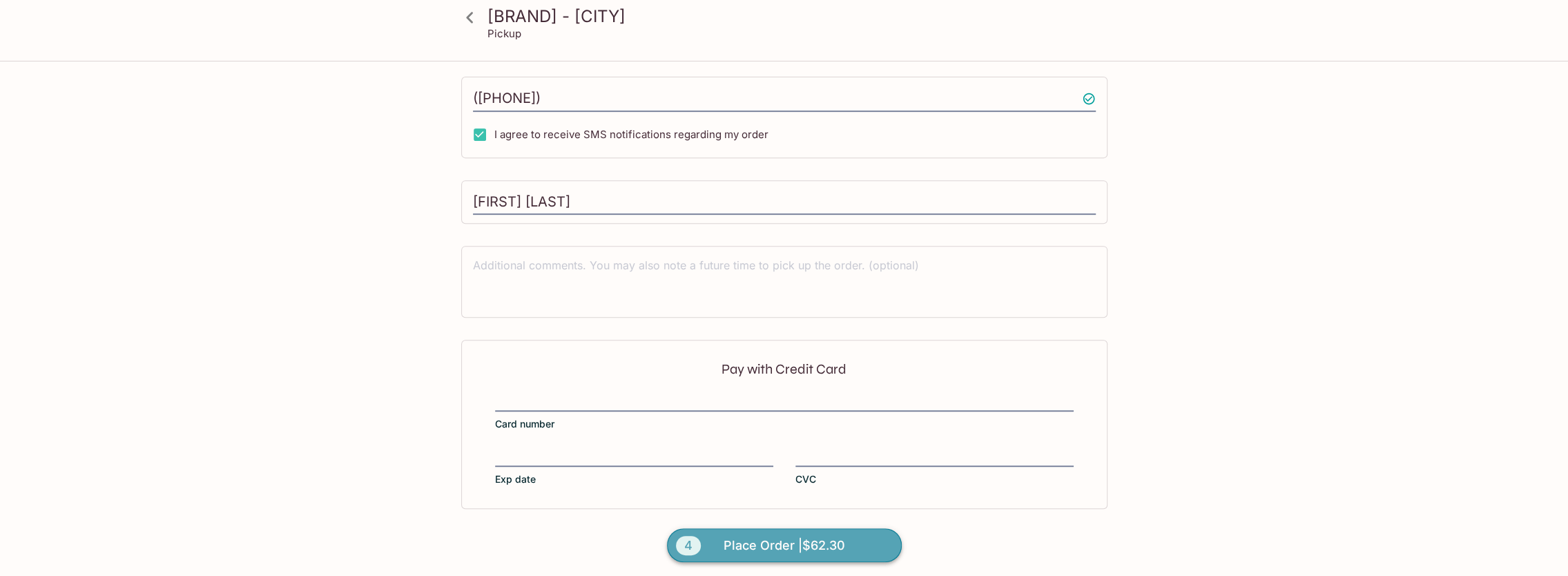 click on "Place Order | $62.30" at bounding box center [784, 546] 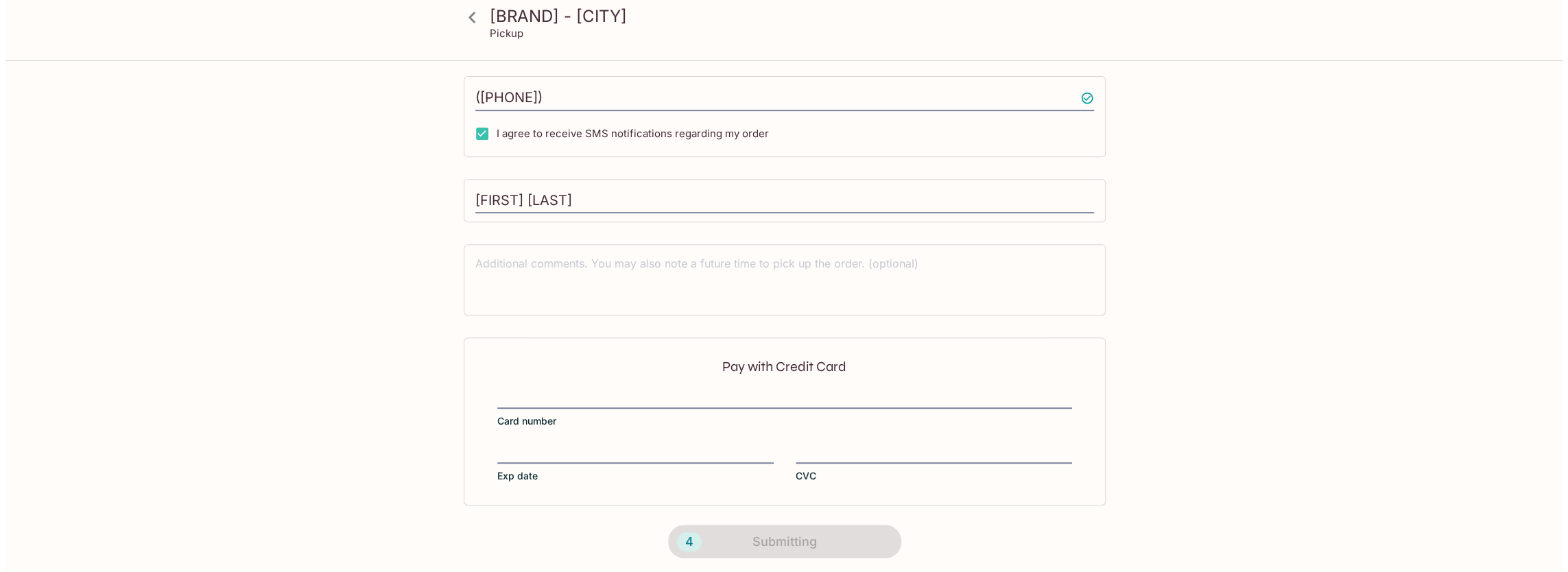 scroll, scrollTop: 0, scrollLeft: 0, axis: both 